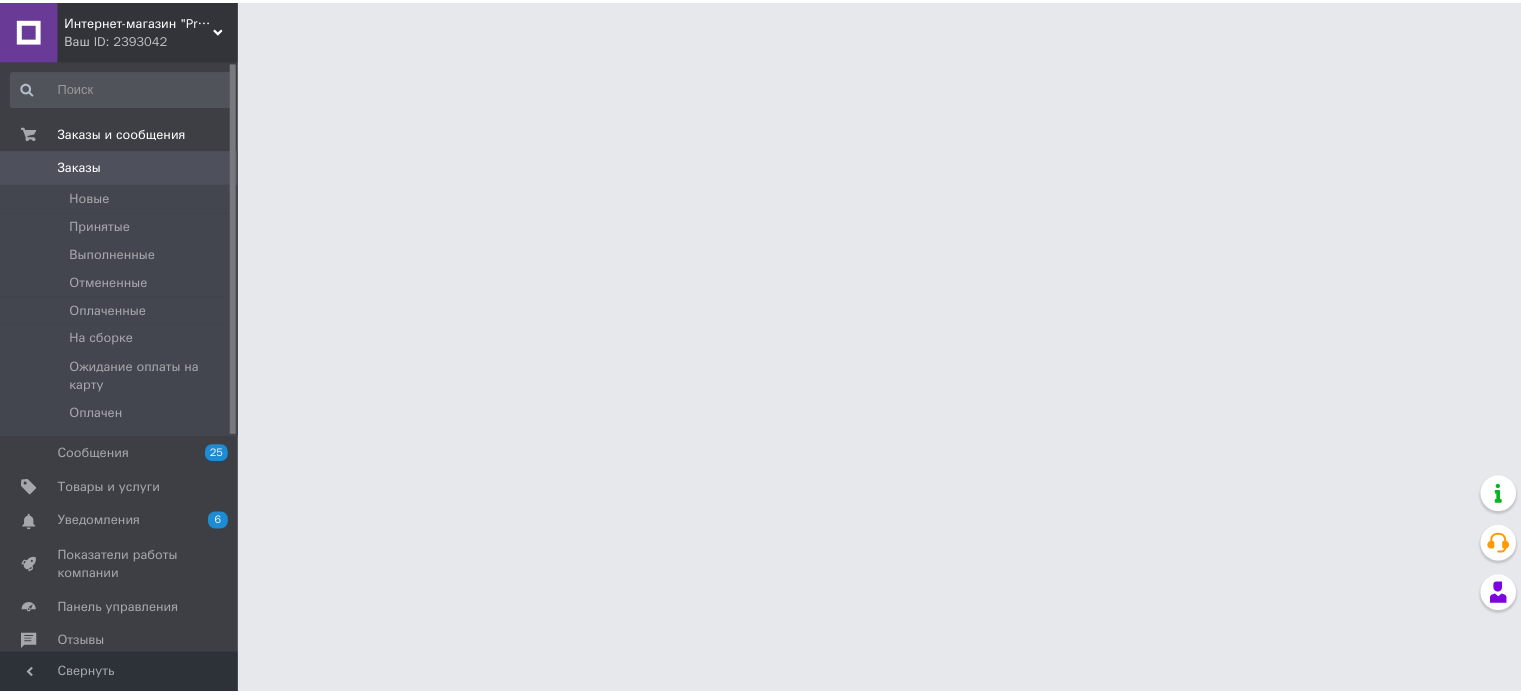 scroll, scrollTop: 0, scrollLeft: 0, axis: both 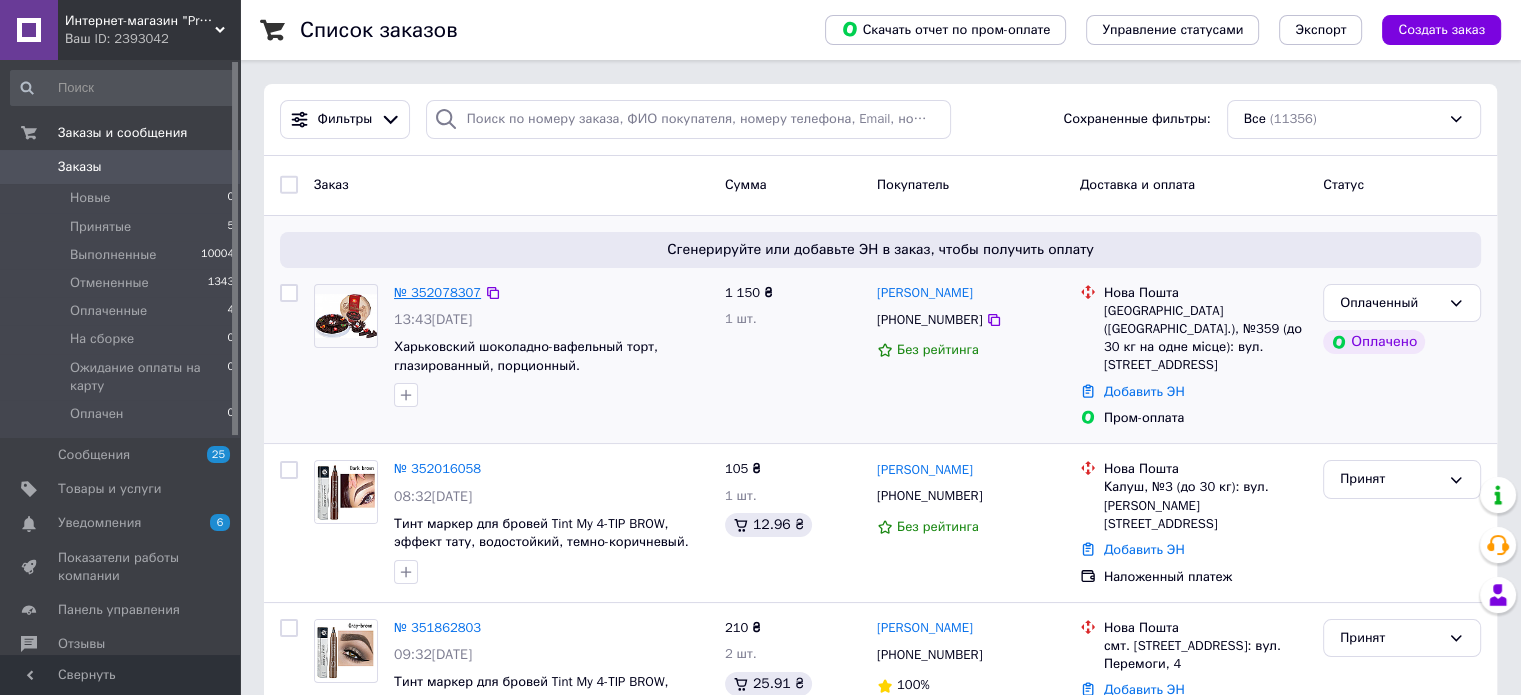 click on "№ 352078307" at bounding box center (437, 292) 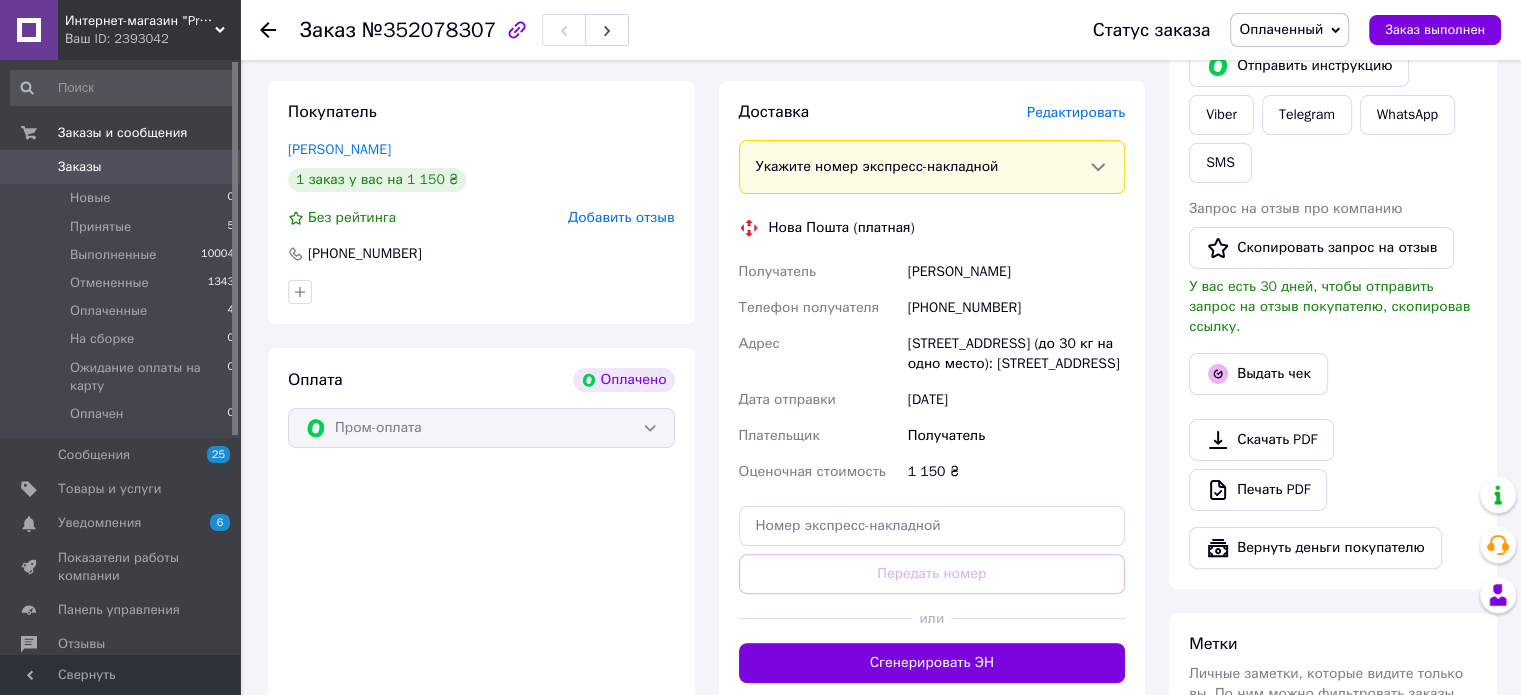 scroll, scrollTop: 500, scrollLeft: 0, axis: vertical 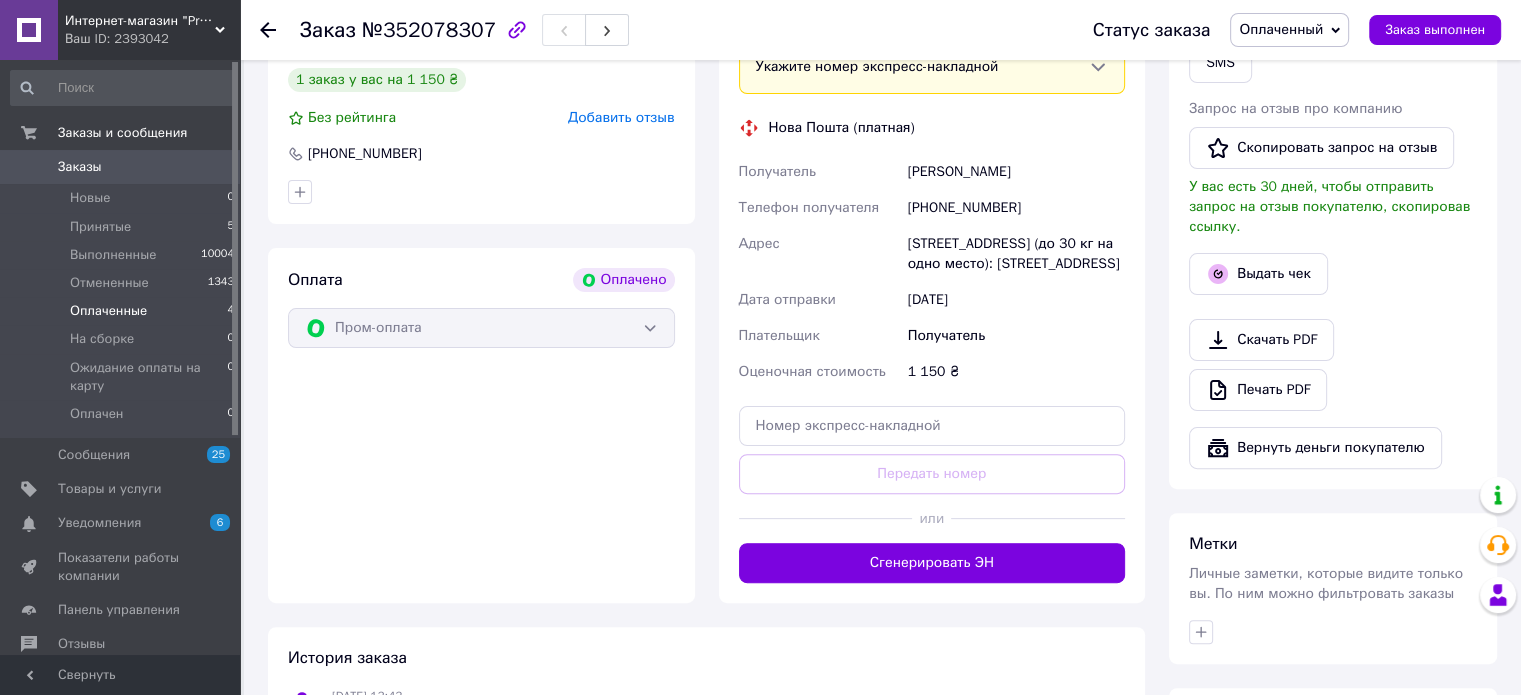 click on "Оплаченные" at bounding box center [108, 311] 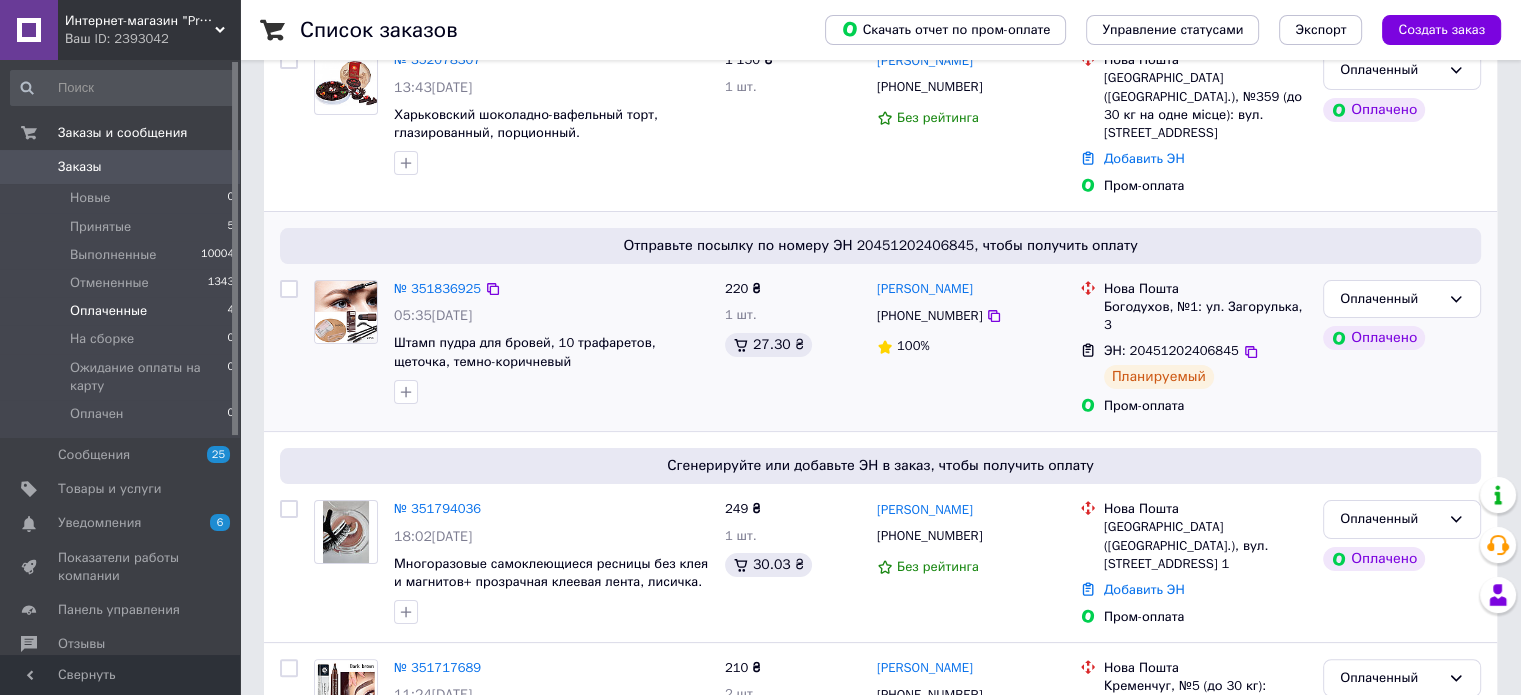scroll, scrollTop: 409, scrollLeft: 0, axis: vertical 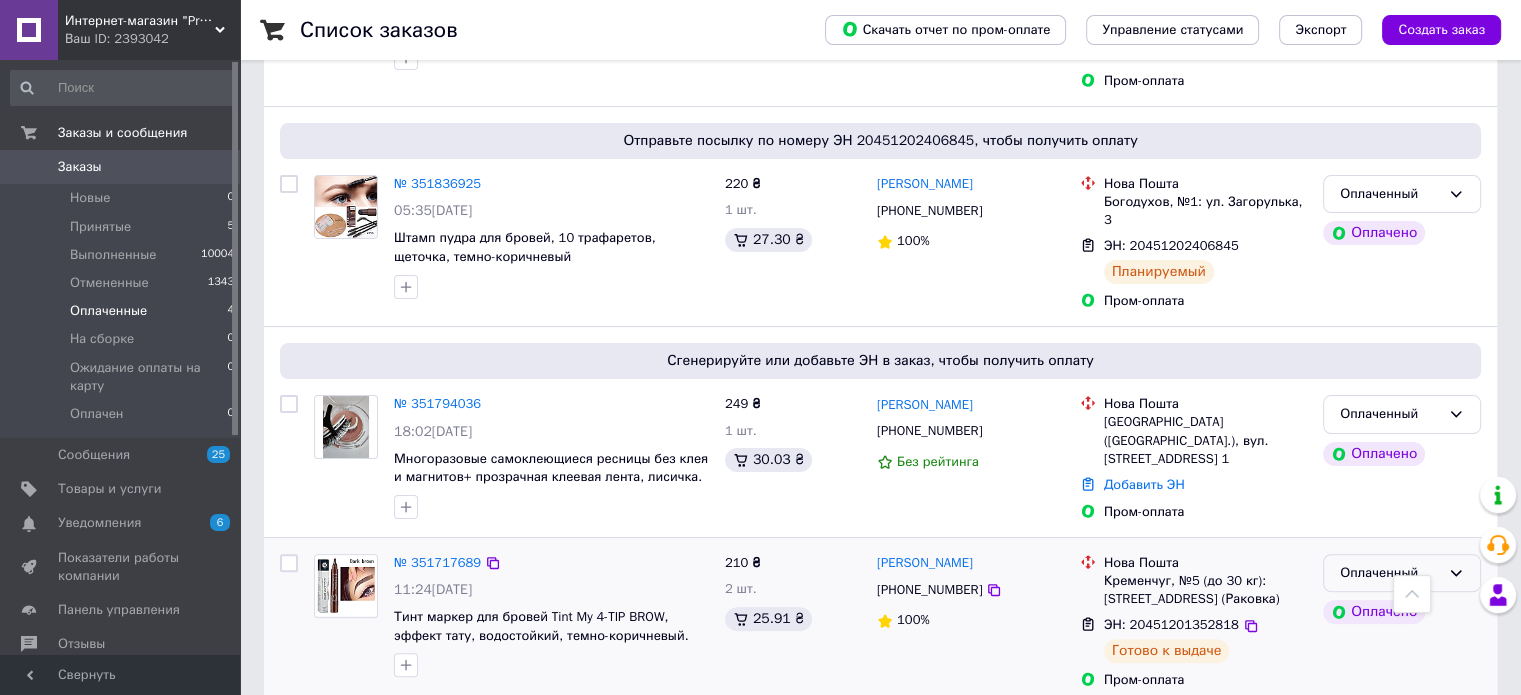 click 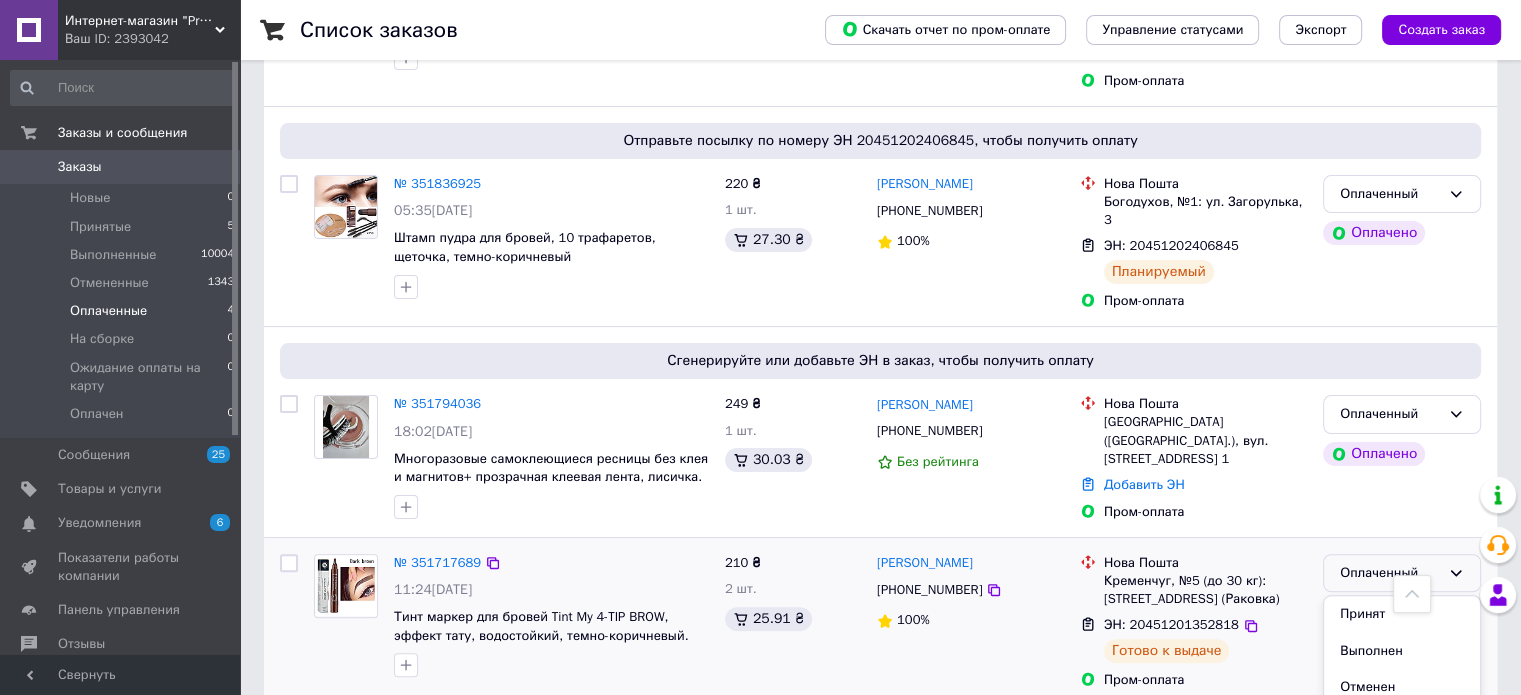 click on "210 ₴ 2 шт. 25.91 ₴" at bounding box center (793, 621) 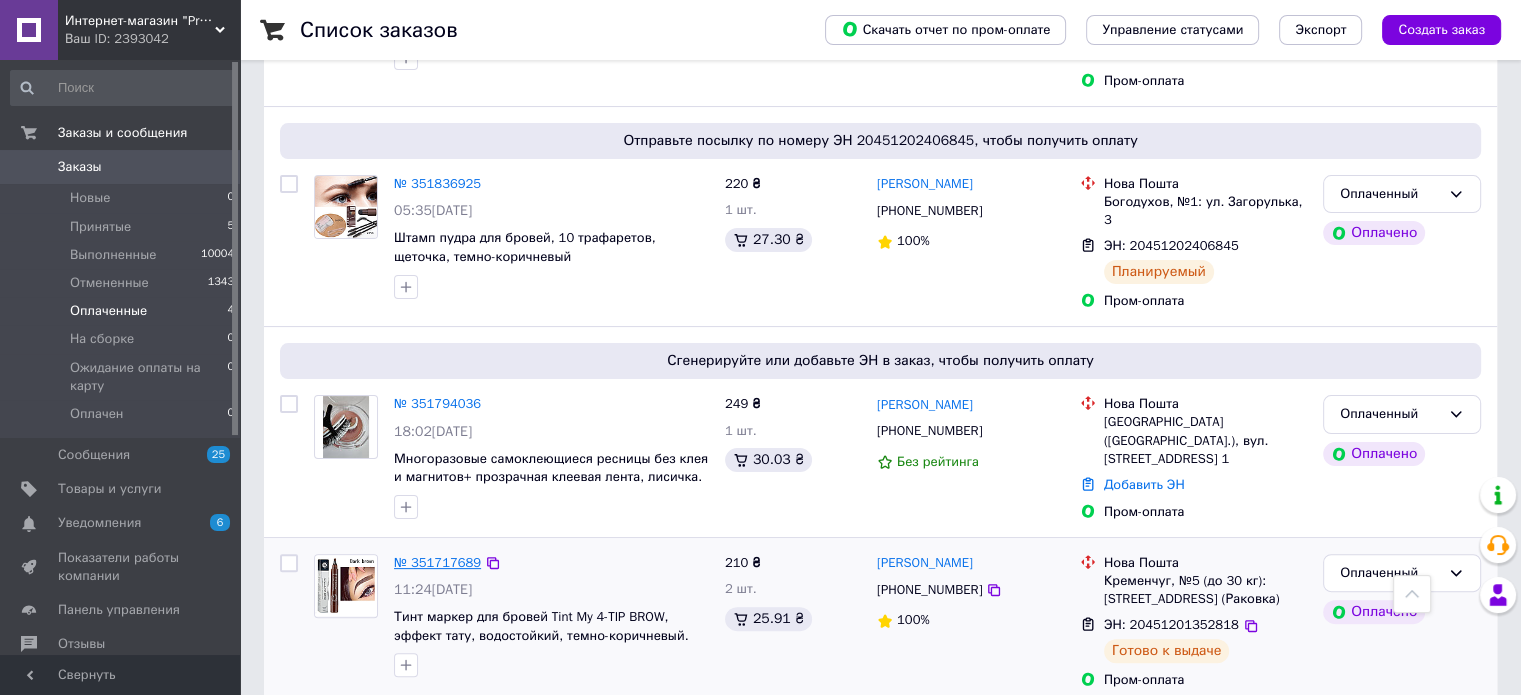 click on "№ 351717689" at bounding box center [437, 562] 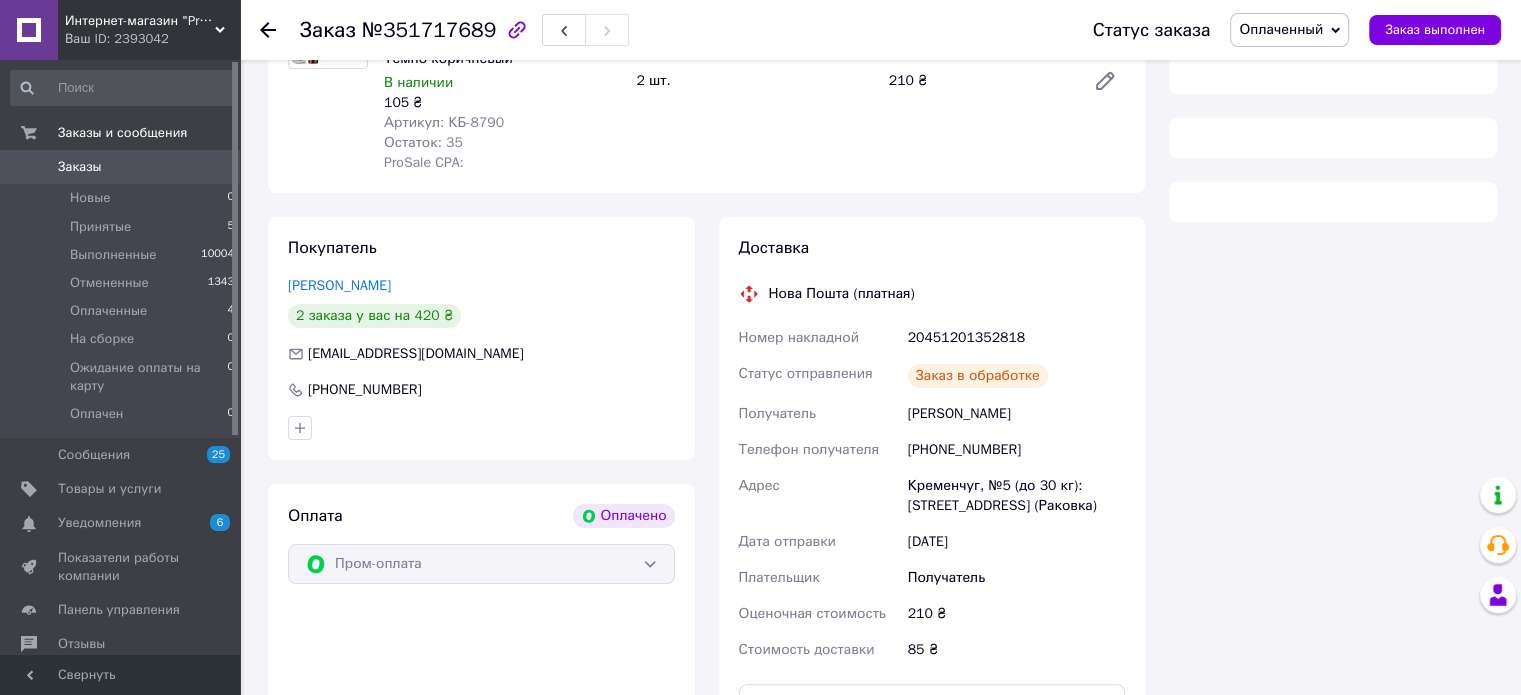 scroll, scrollTop: 409, scrollLeft: 0, axis: vertical 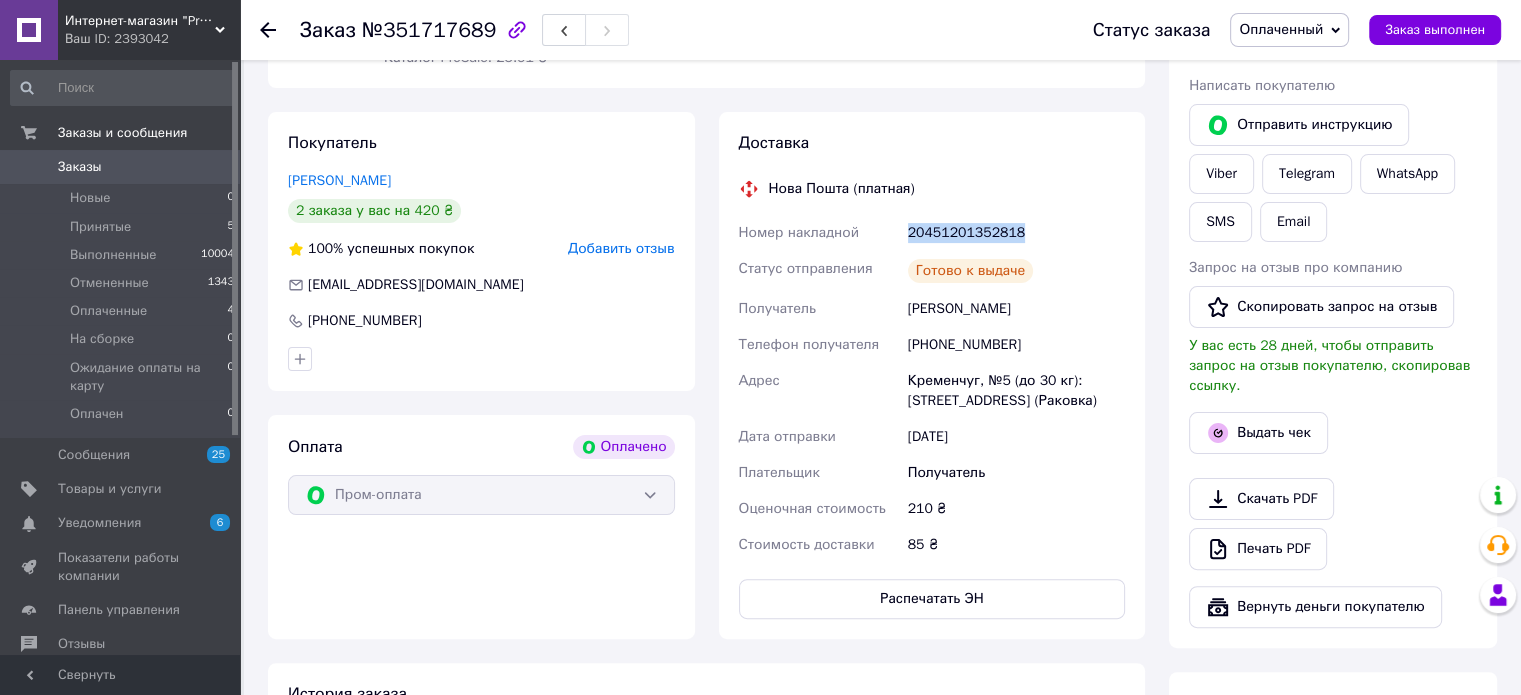 drag, startPoint x: 904, startPoint y: 234, endPoint x: 1029, endPoint y: 233, distance: 125.004 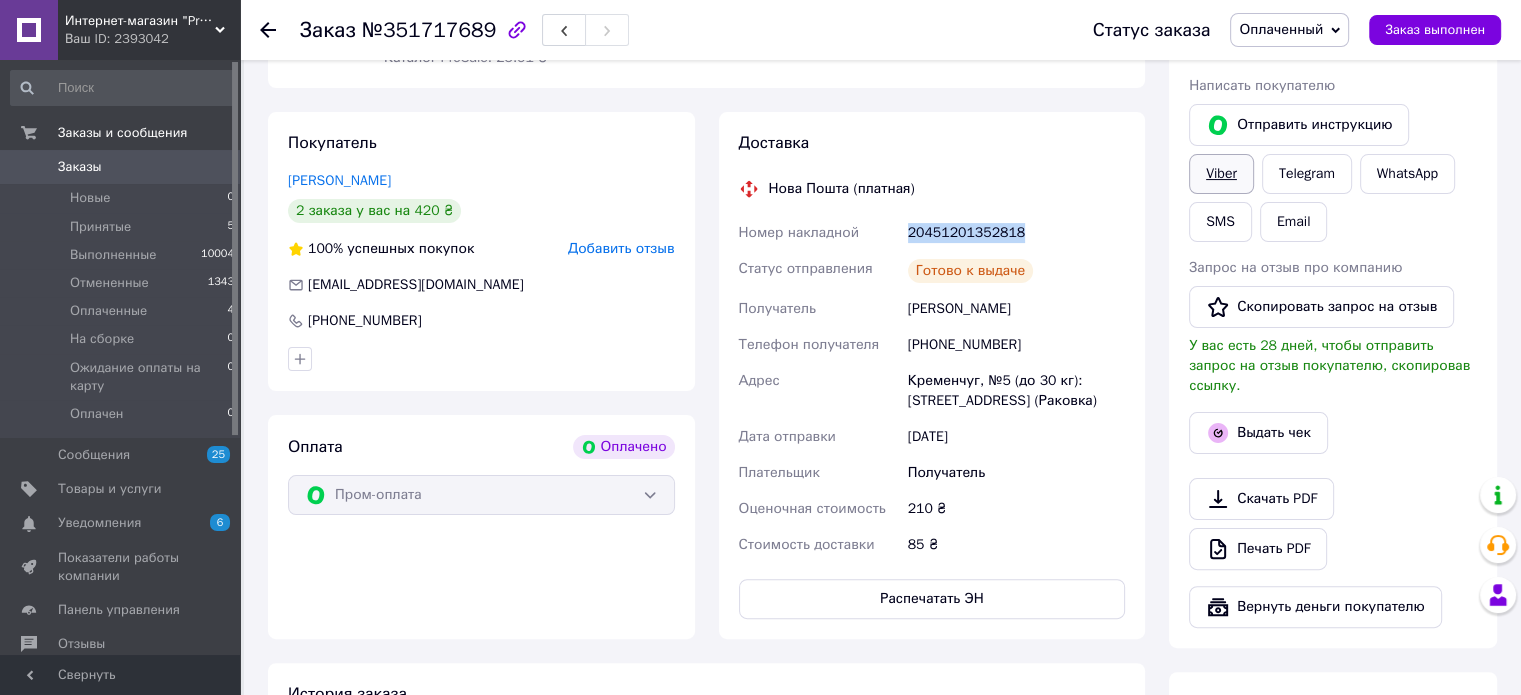 click on "Viber" at bounding box center [1221, 174] 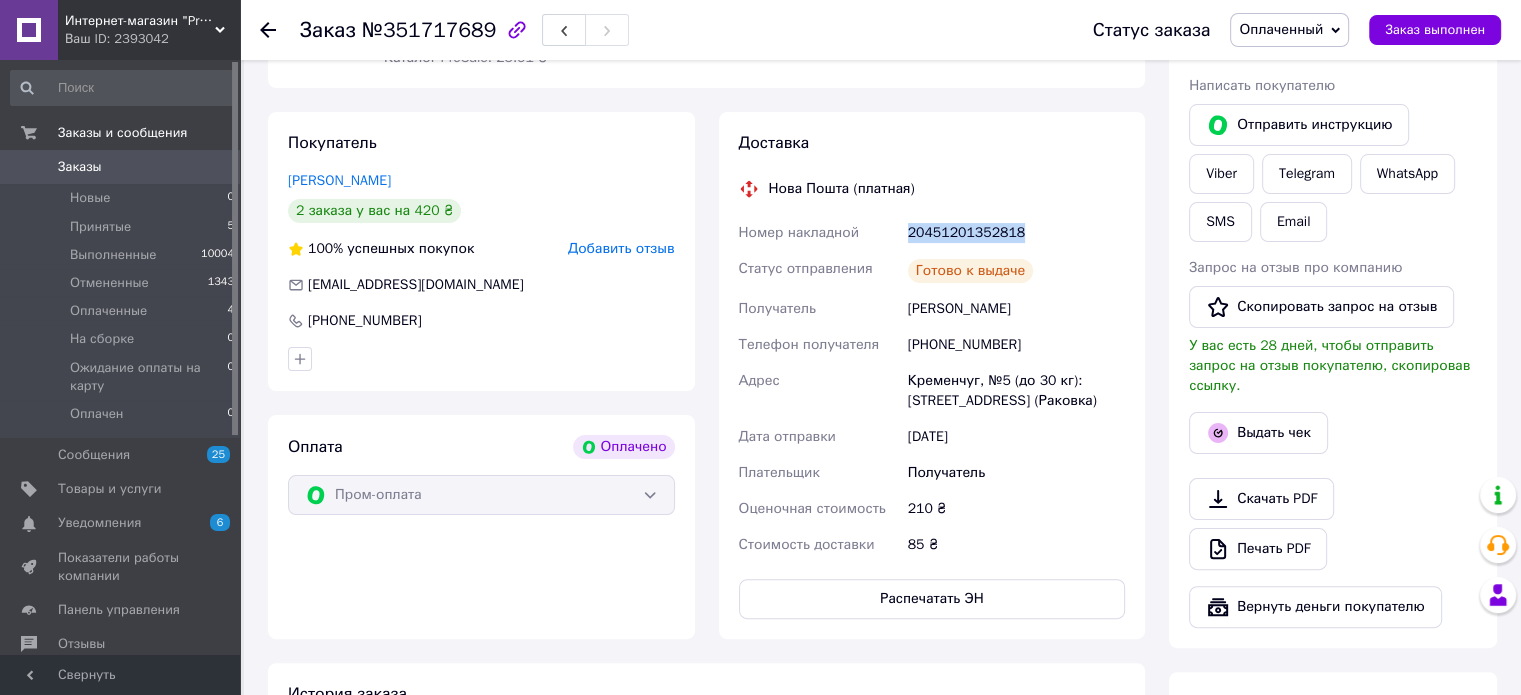 click on "Оплаченный" at bounding box center [1281, 29] 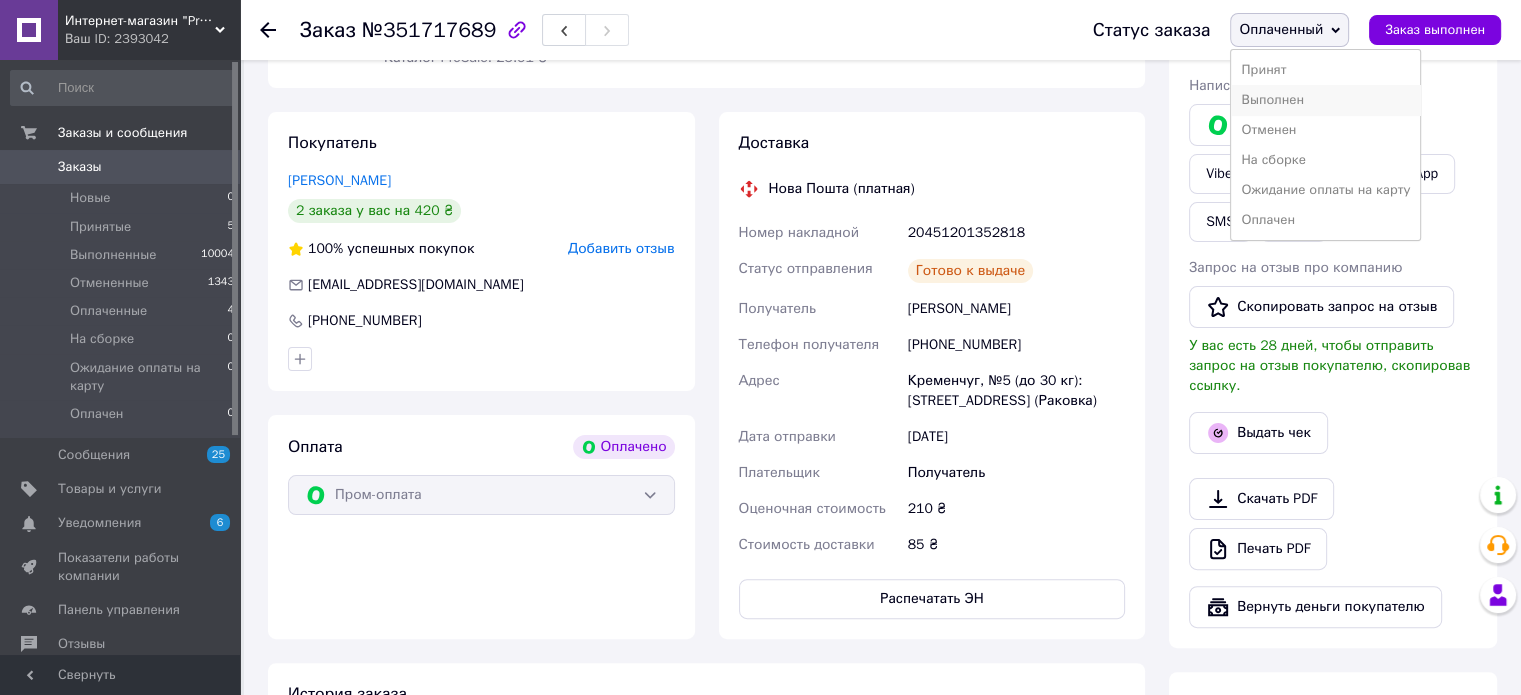 click on "Выполнен" at bounding box center (1325, 100) 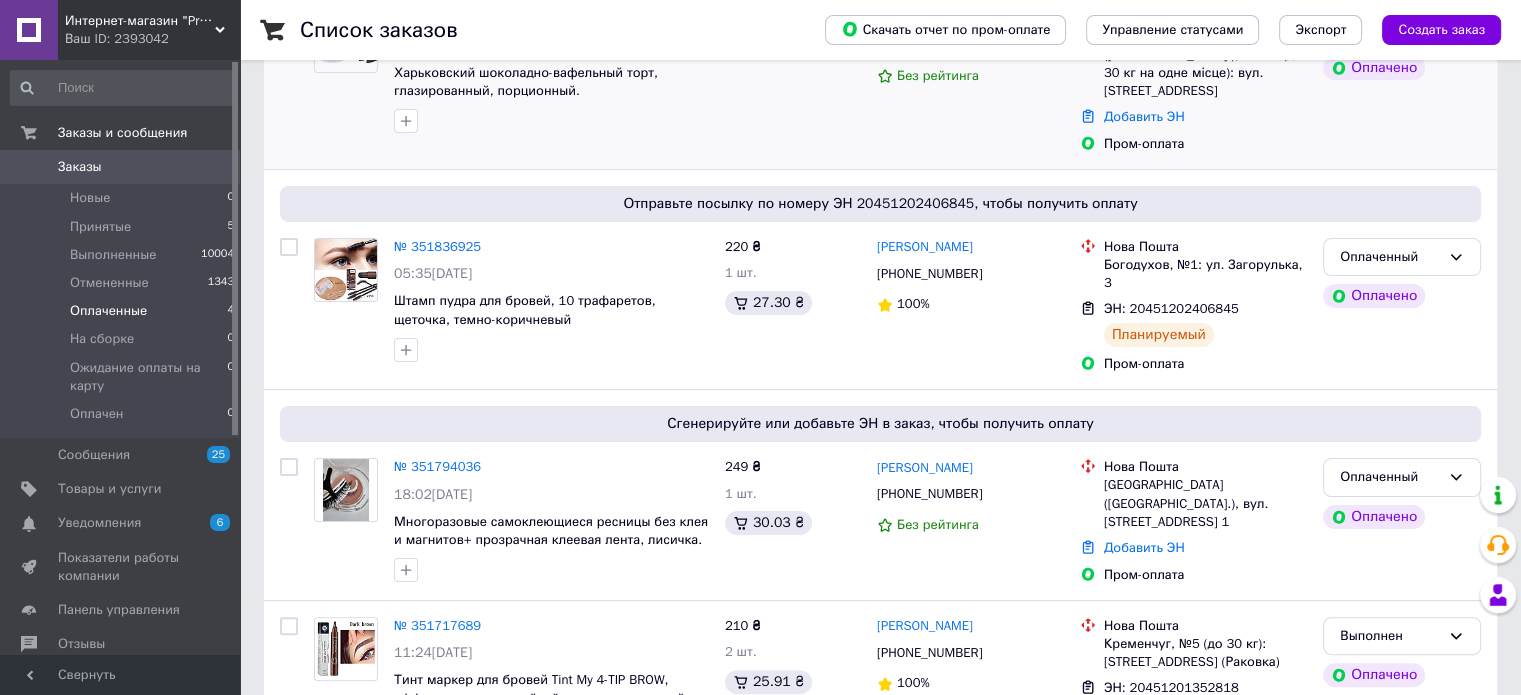 scroll, scrollTop: 409, scrollLeft: 0, axis: vertical 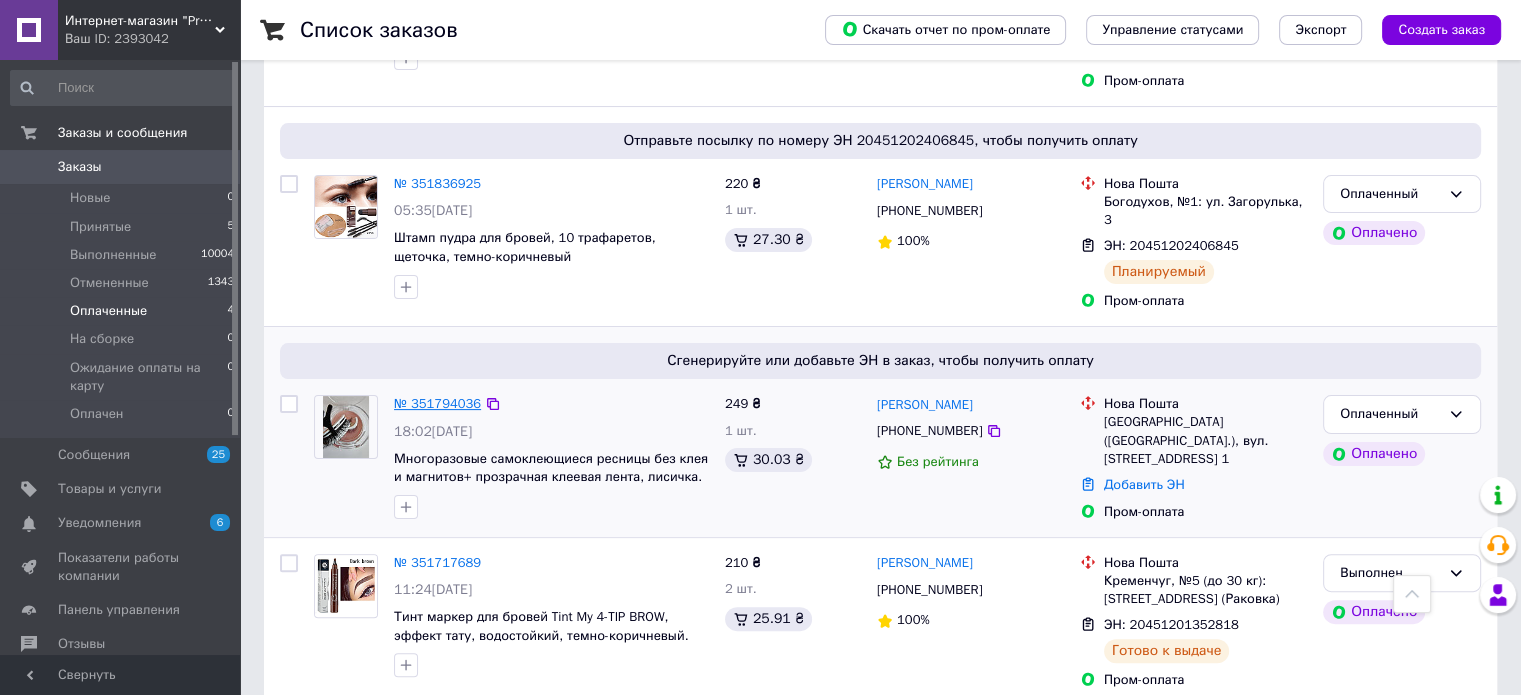 click on "№ 351794036" at bounding box center [437, 403] 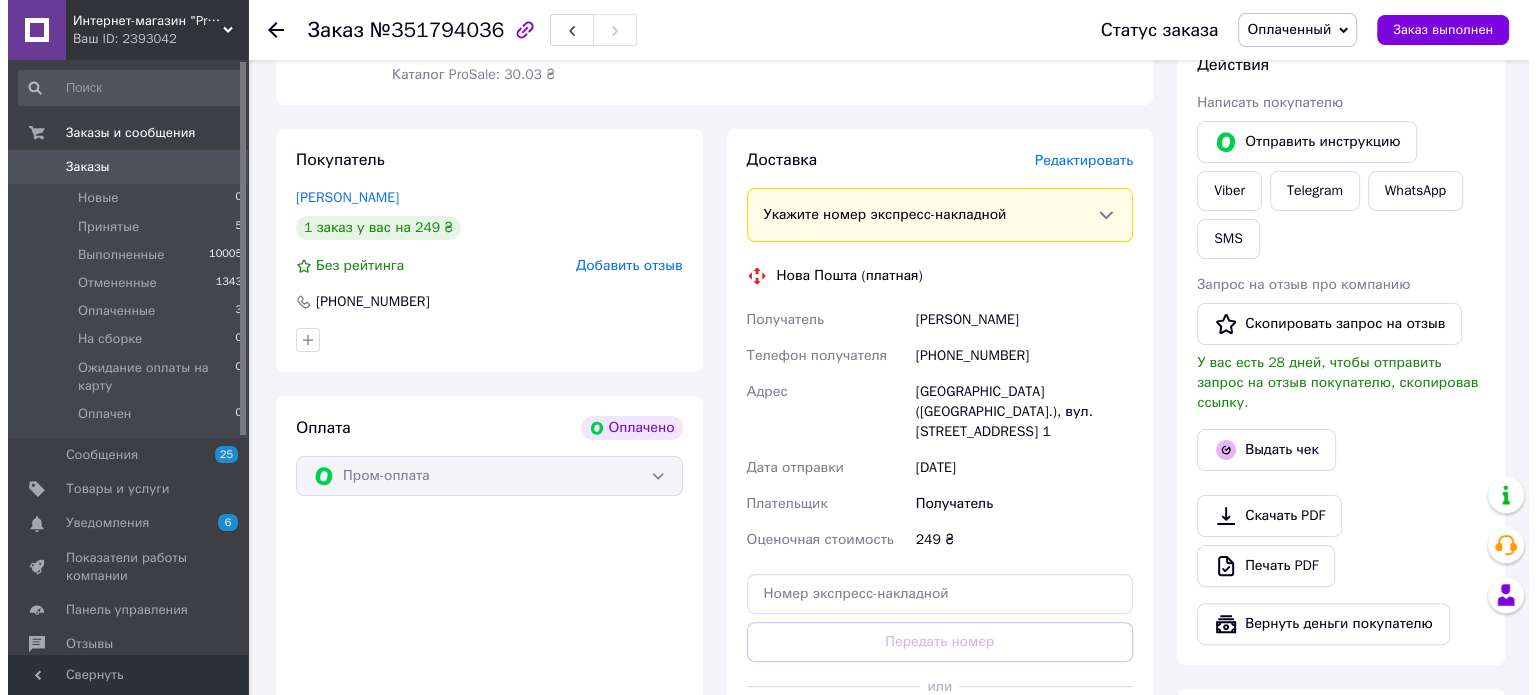 scroll, scrollTop: 500, scrollLeft: 0, axis: vertical 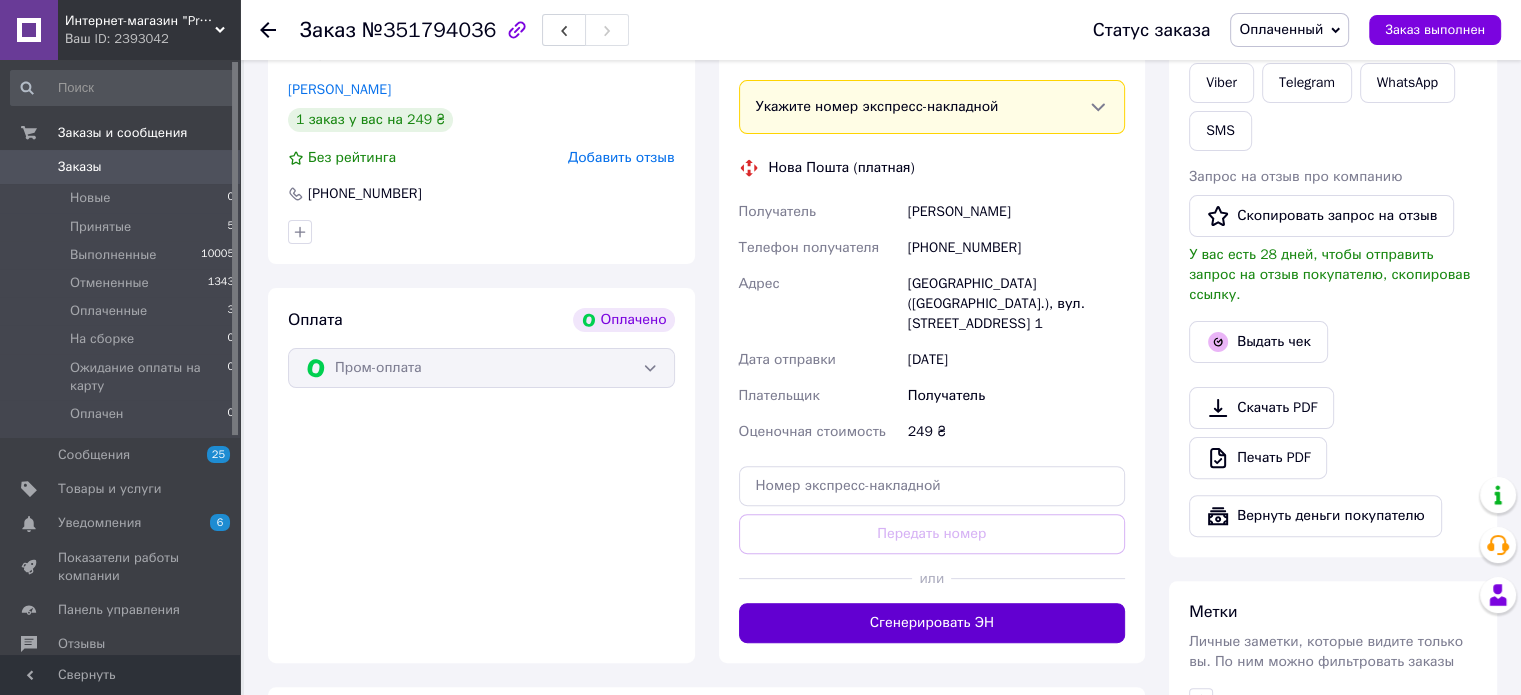 click on "Сгенерировать ЭН" at bounding box center (932, 623) 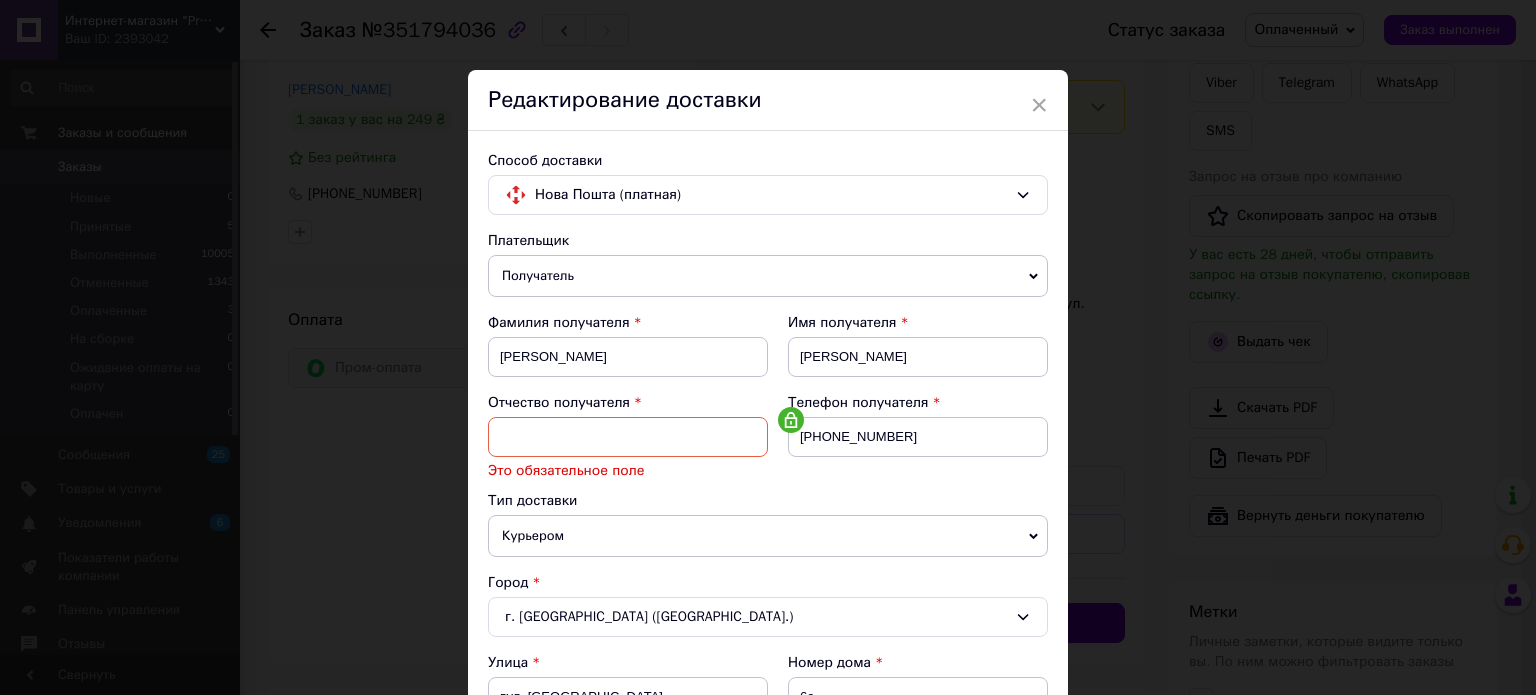 click at bounding box center [628, 437] 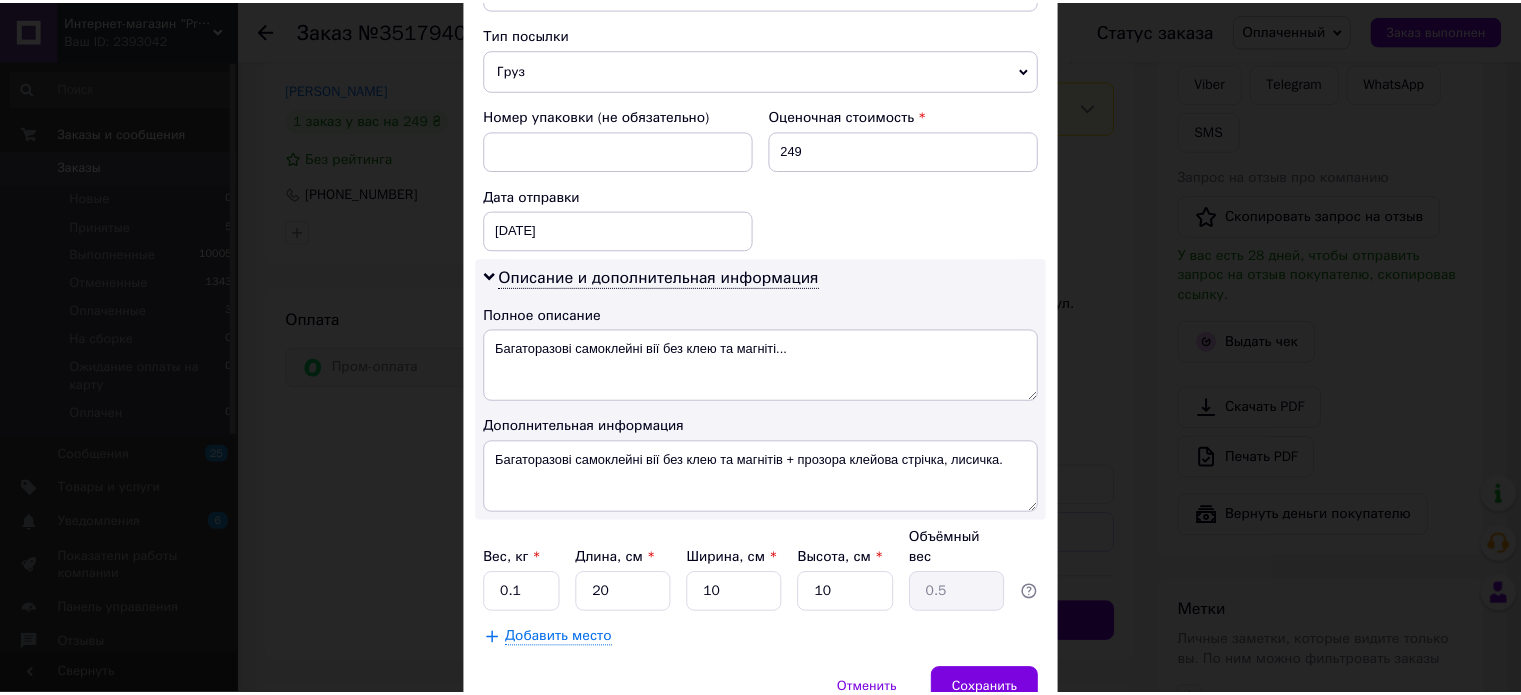 scroll, scrollTop: 930, scrollLeft: 0, axis: vertical 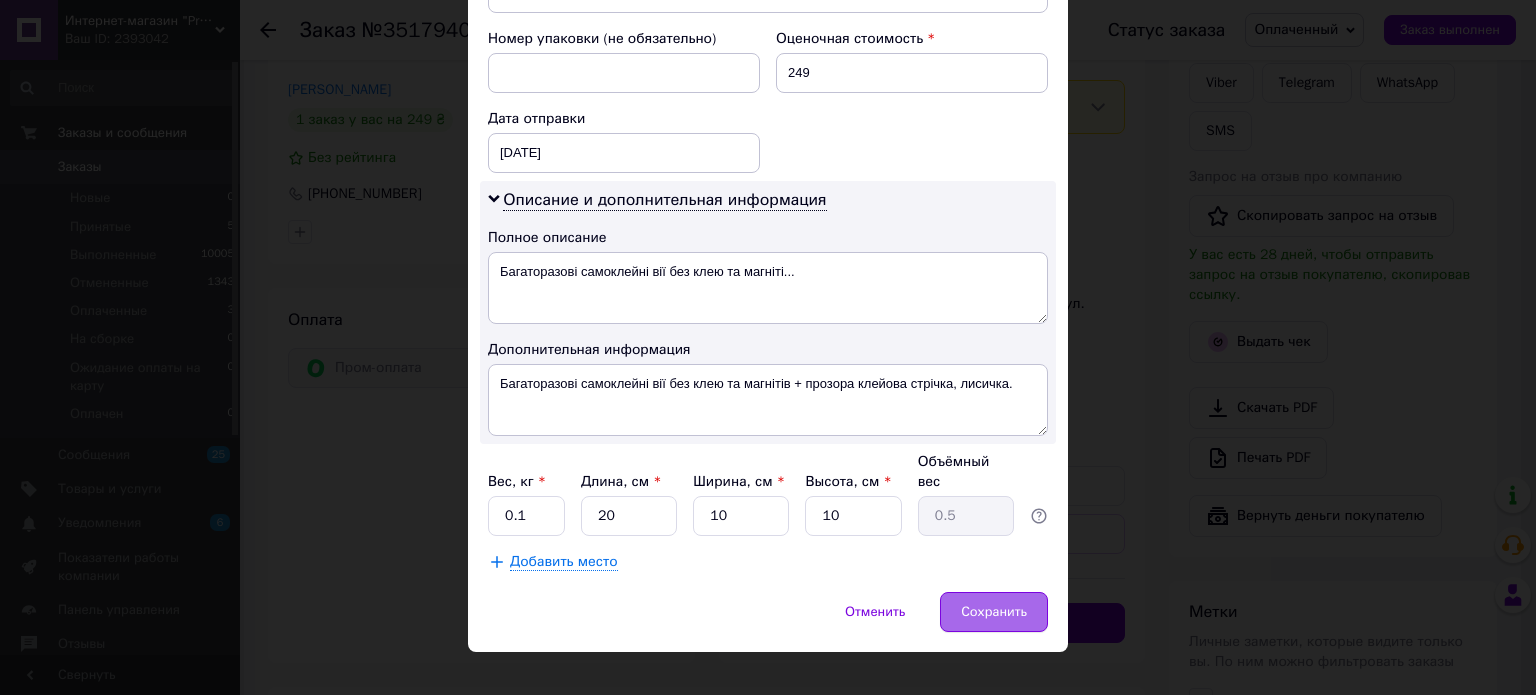 type on "[PERSON_NAME]" 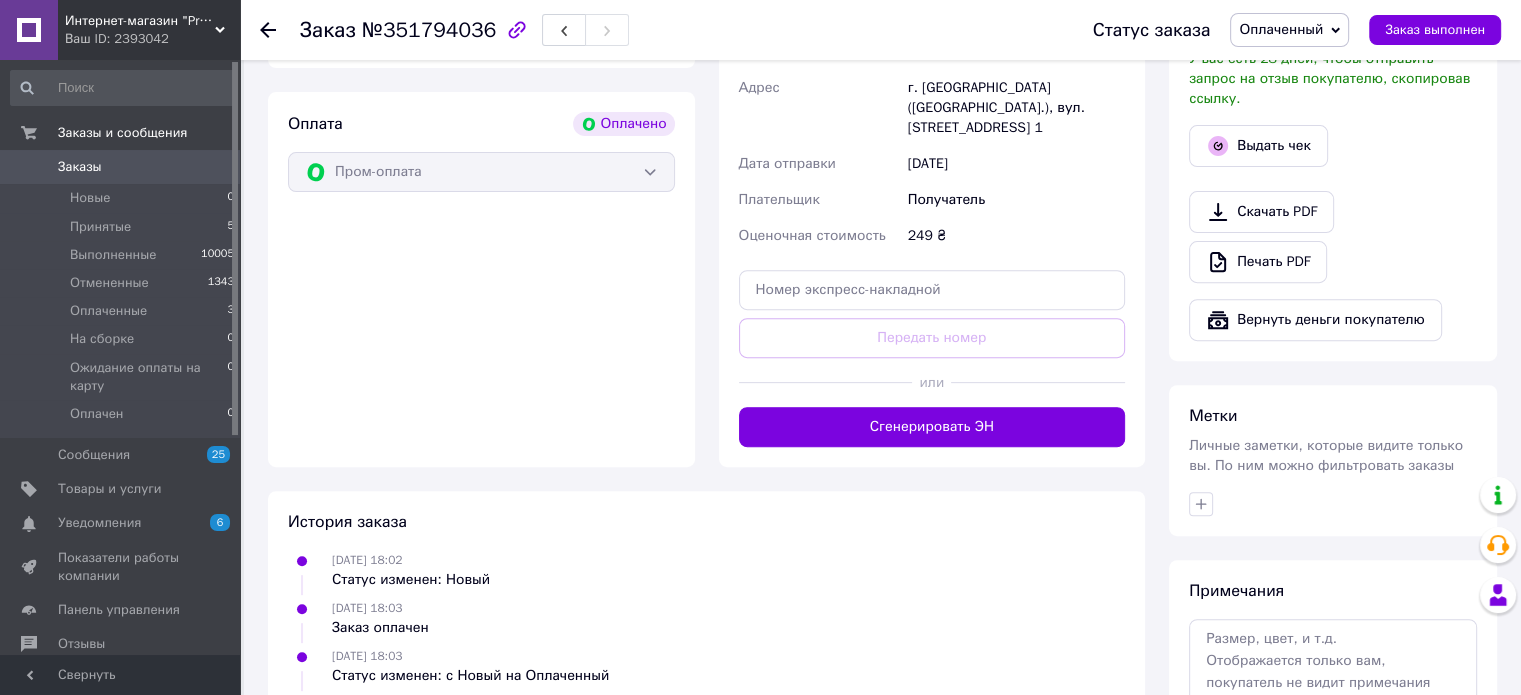 scroll, scrollTop: 700, scrollLeft: 0, axis: vertical 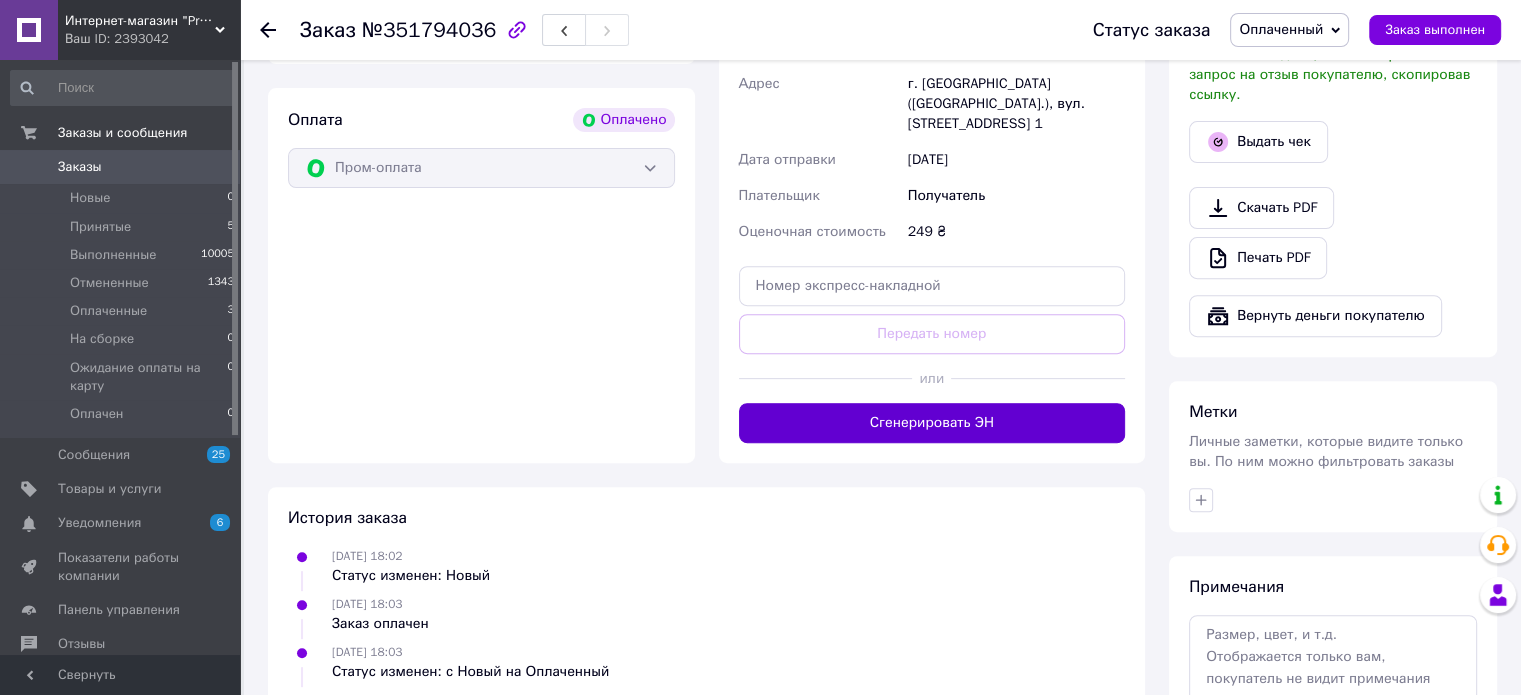 click on "Сгенерировать ЭН" at bounding box center [932, 423] 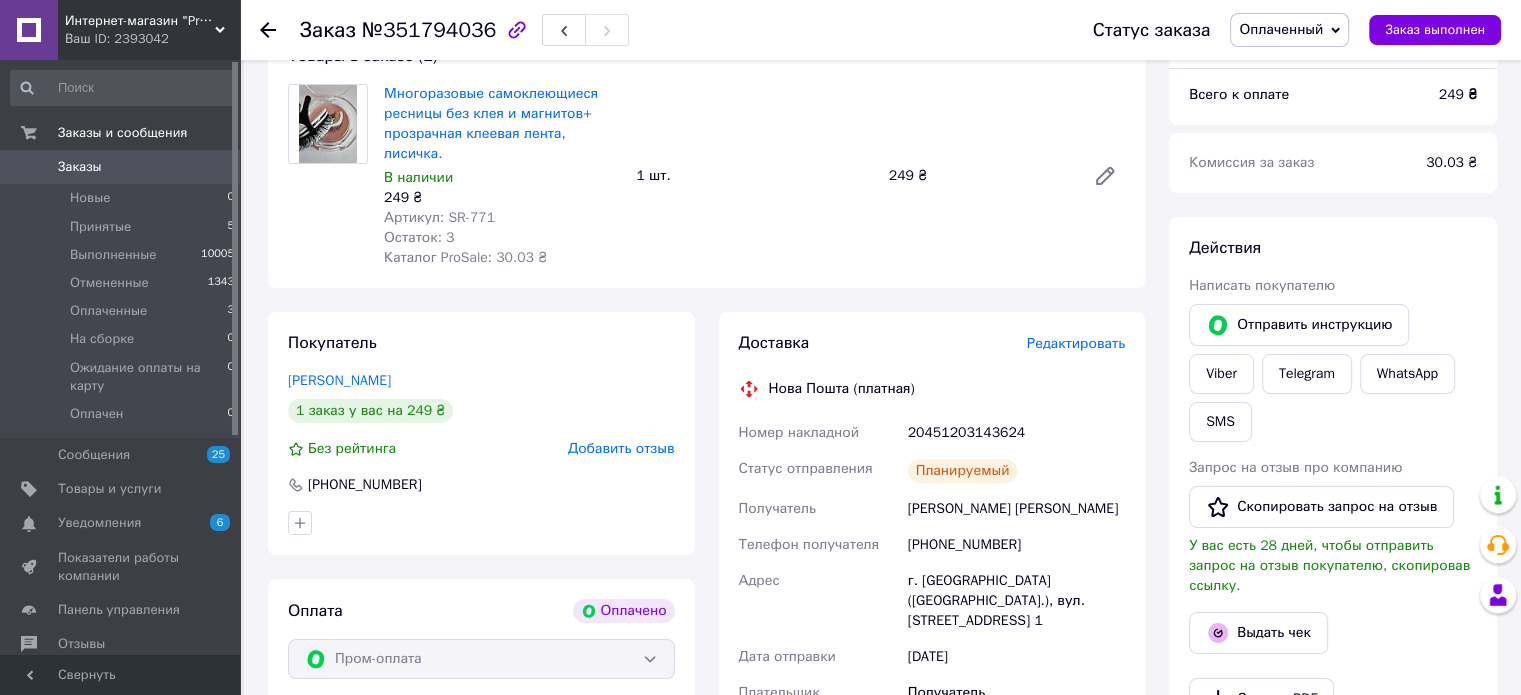 scroll, scrollTop: 200, scrollLeft: 0, axis: vertical 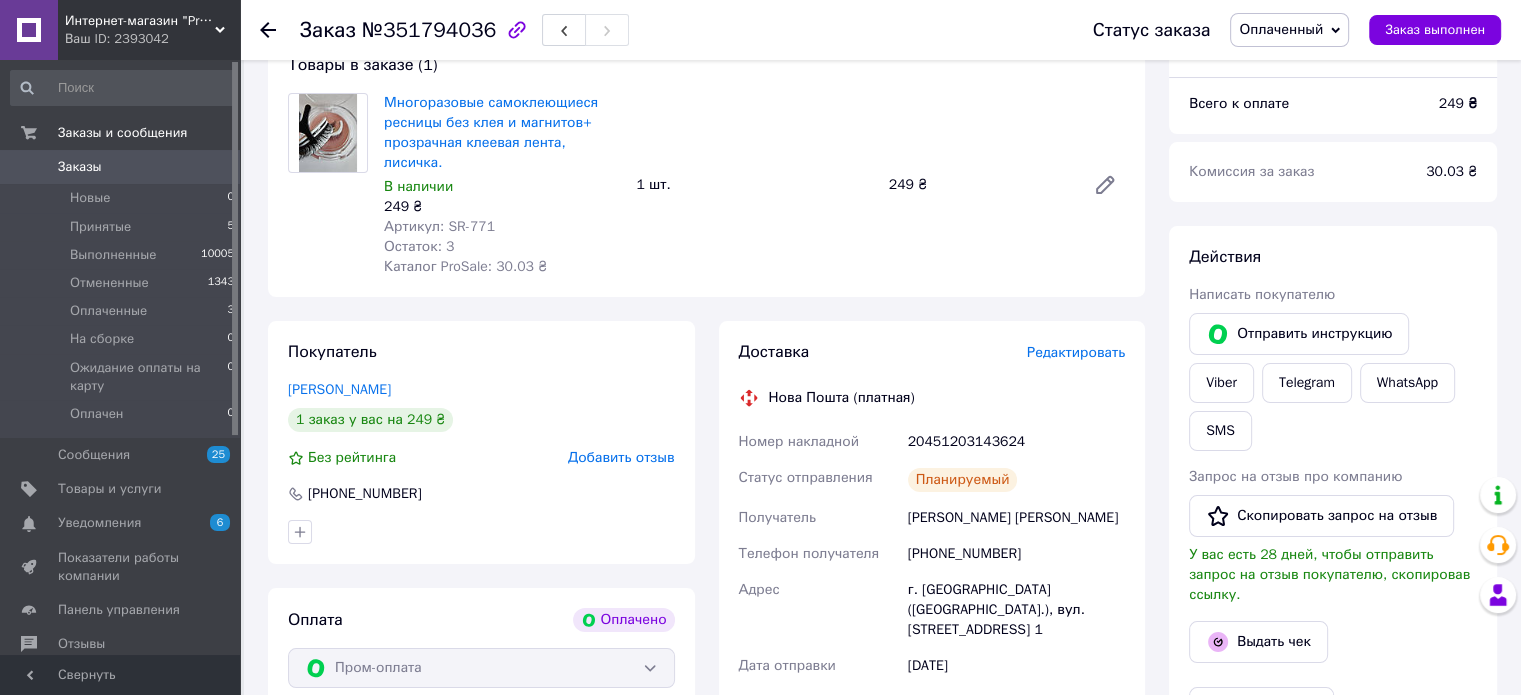 click on "Редактировать" at bounding box center (1076, 352) 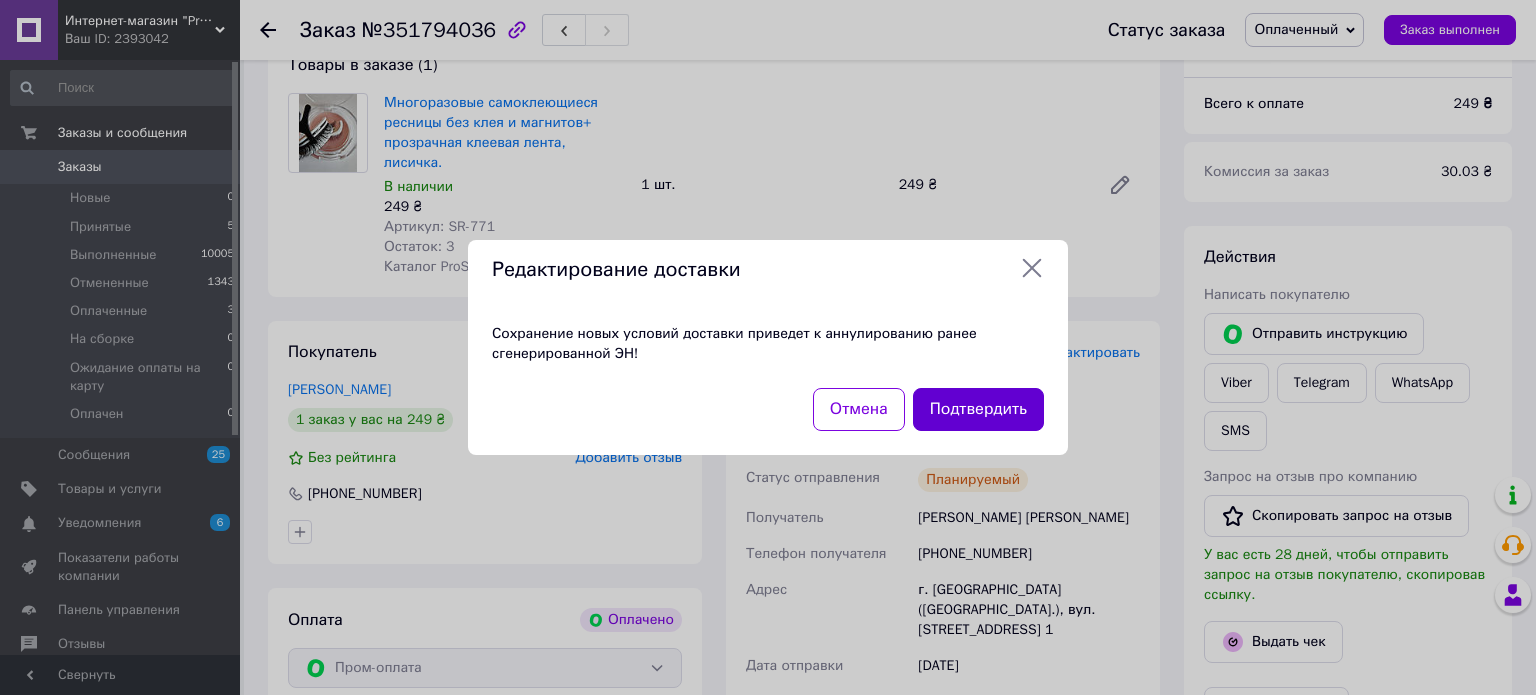 click on "Подтвердить" at bounding box center (978, 409) 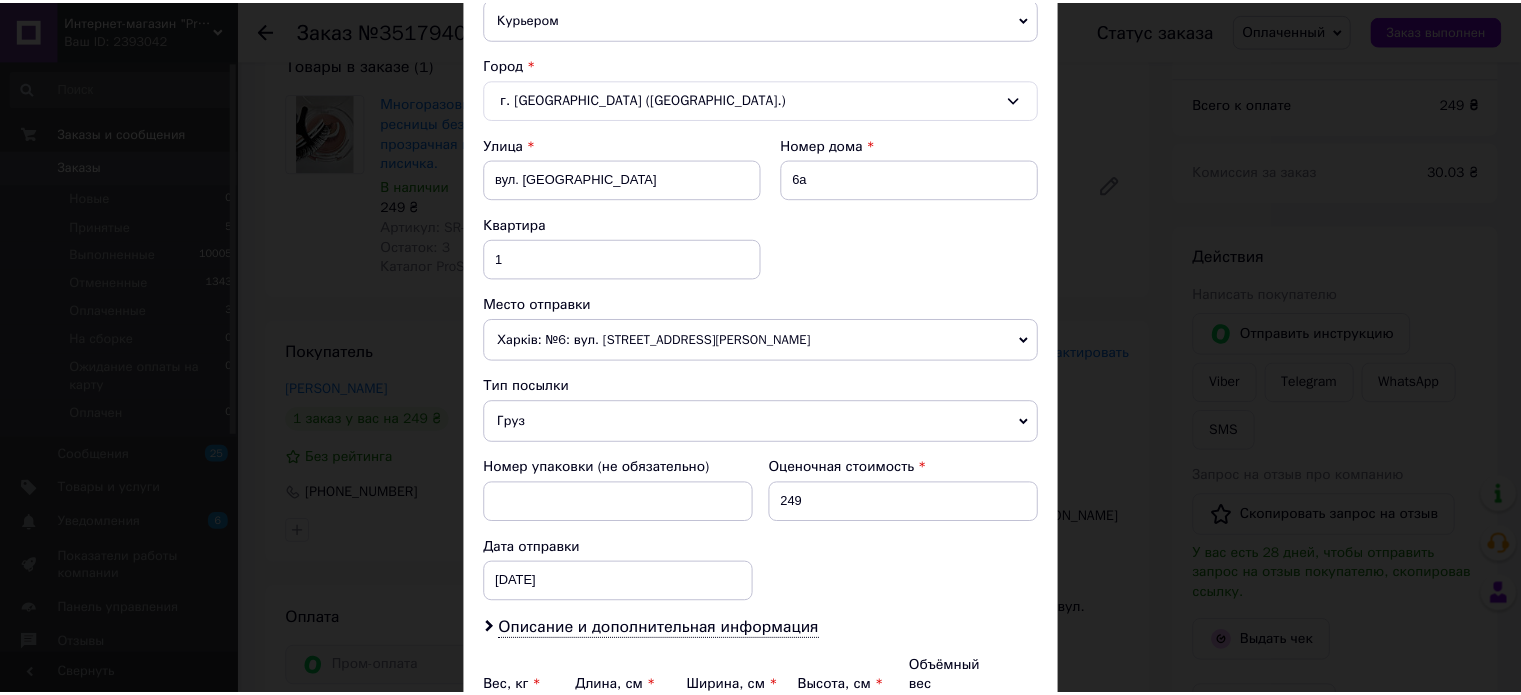 scroll, scrollTop: 707, scrollLeft: 0, axis: vertical 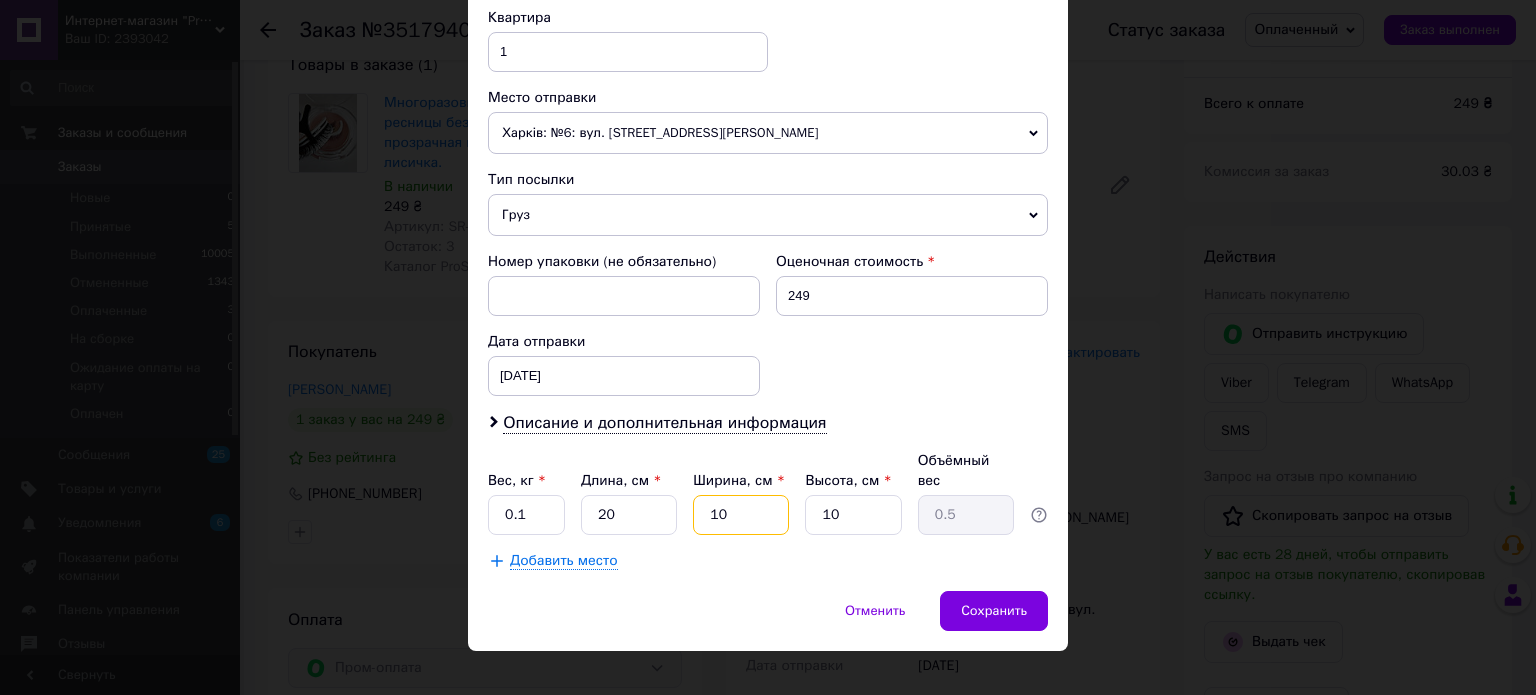 click on "10" at bounding box center (741, 515) 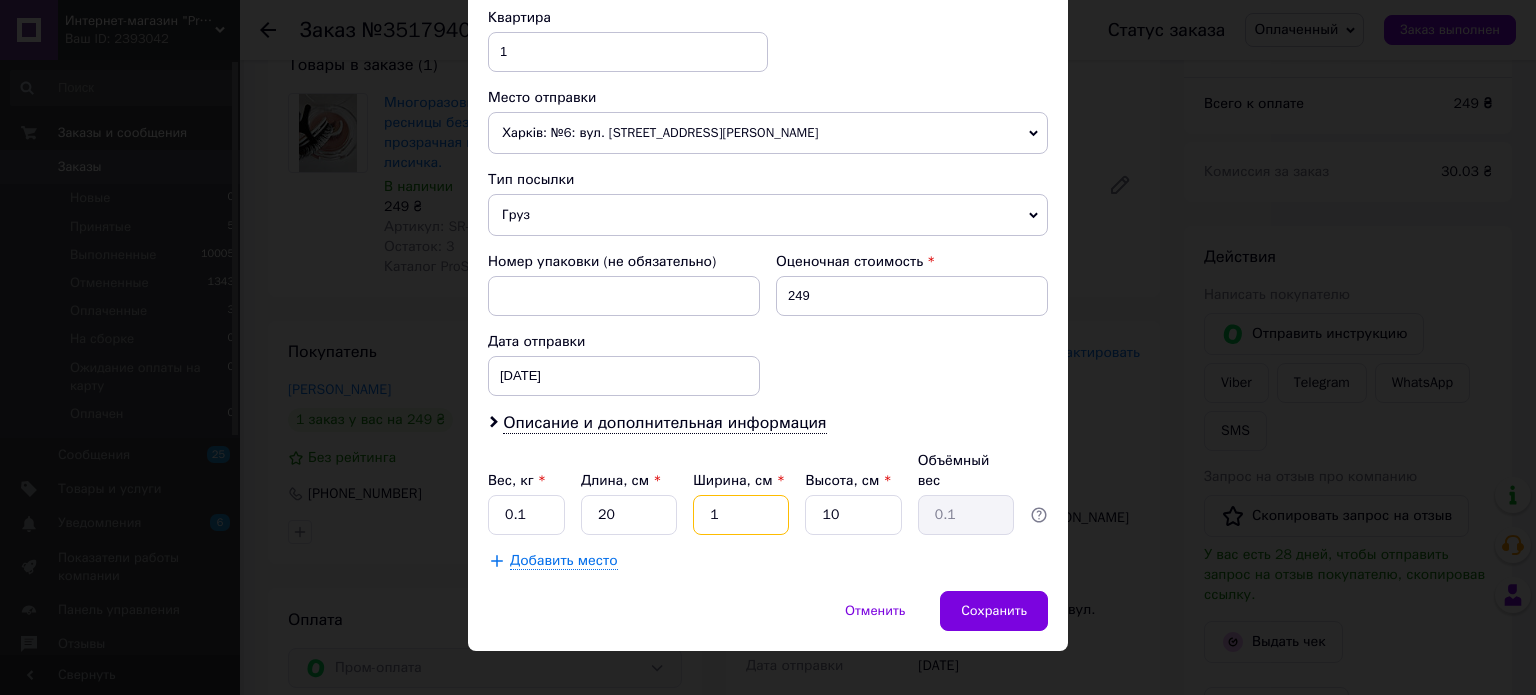 type on "12" 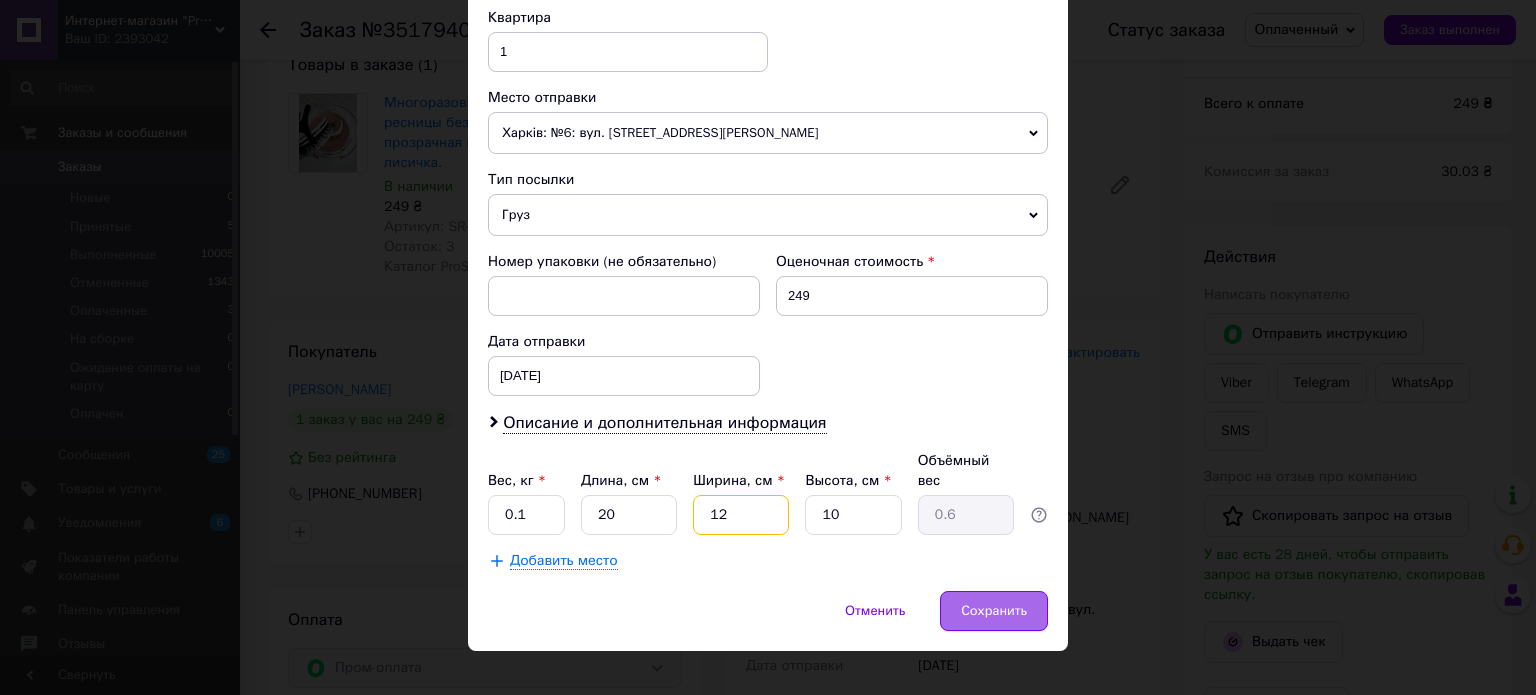 type on "12" 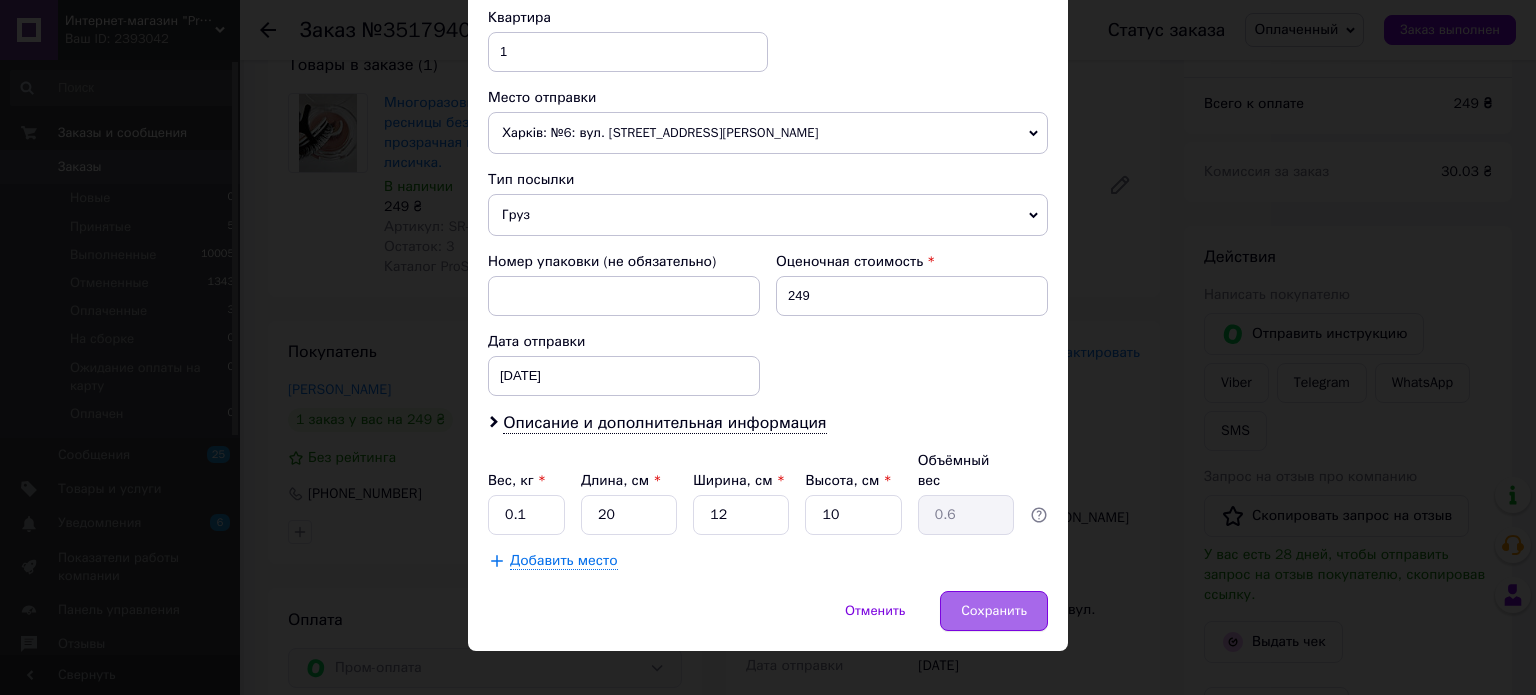 click on "Сохранить" at bounding box center [994, 611] 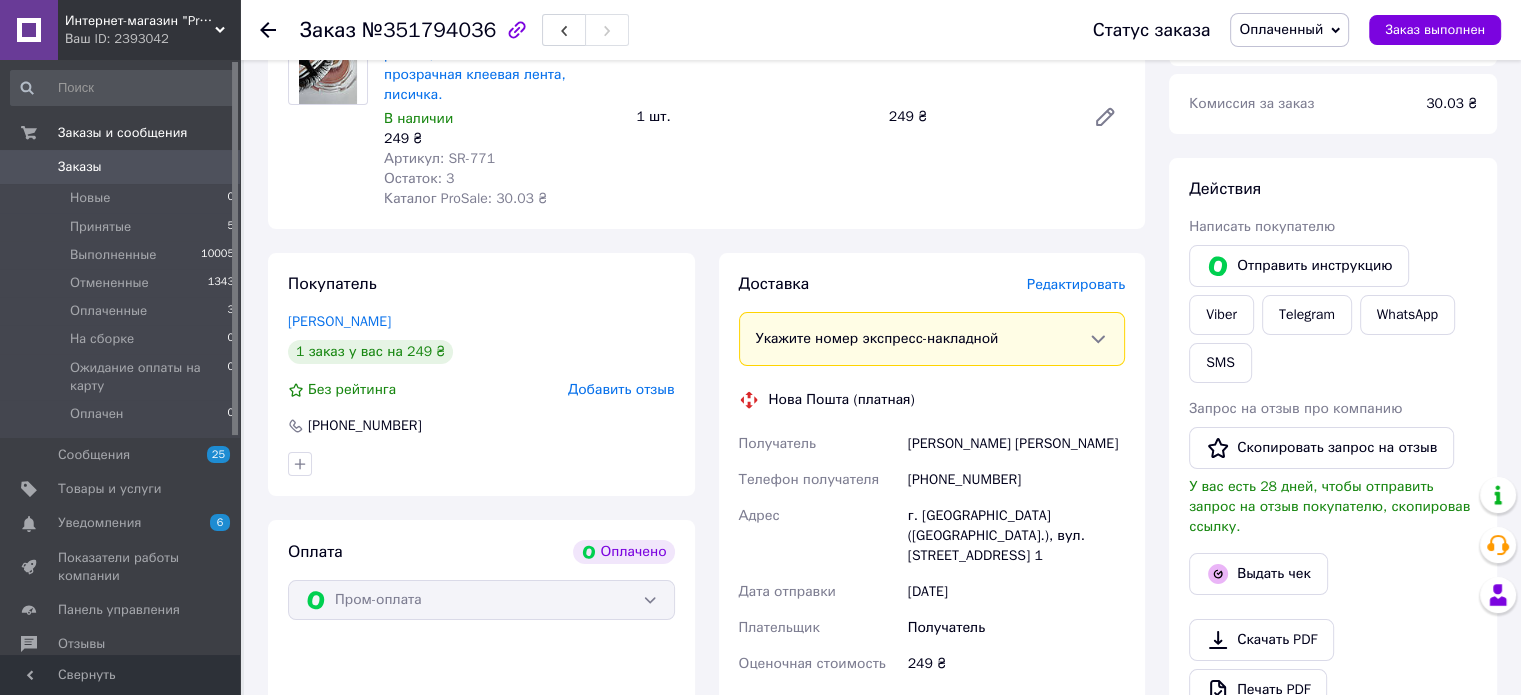 scroll, scrollTop: 400, scrollLeft: 0, axis: vertical 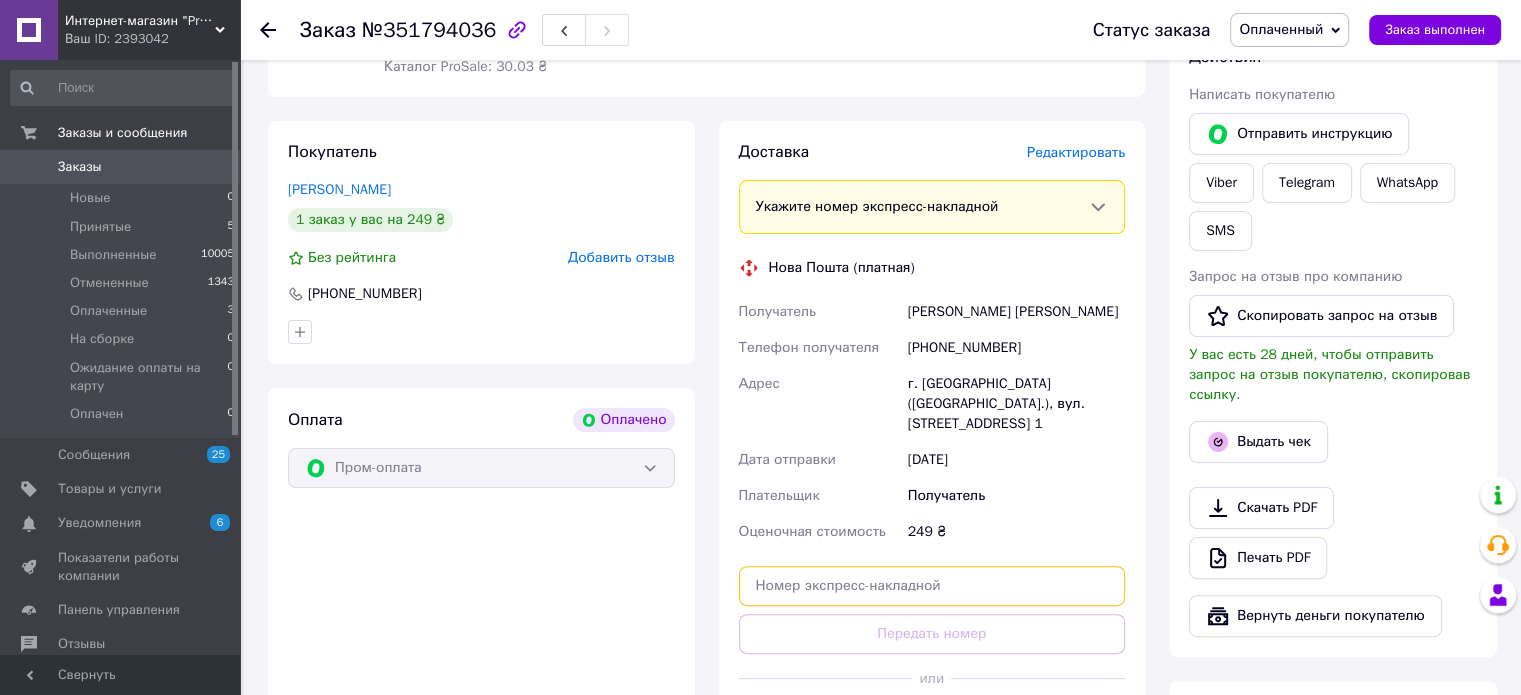 click at bounding box center (932, 586) 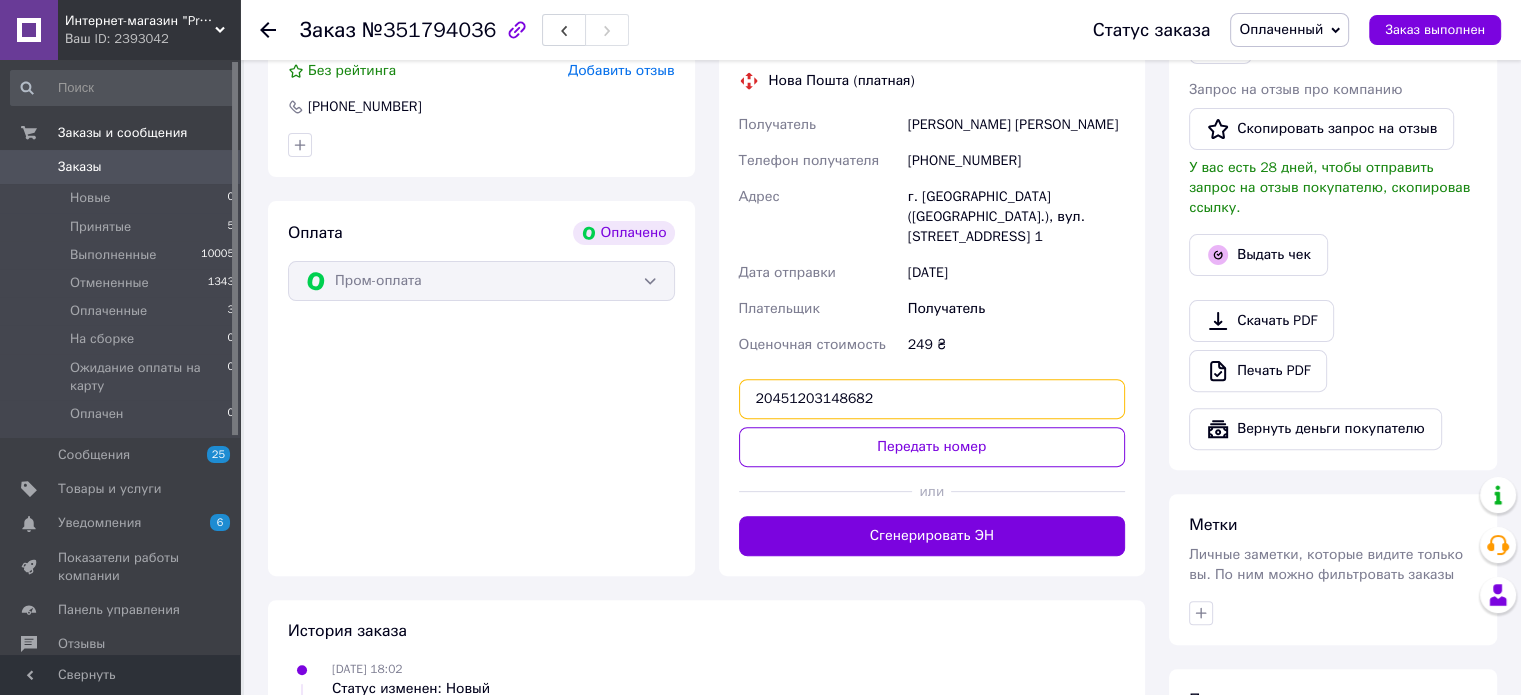 scroll, scrollTop: 600, scrollLeft: 0, axis: vertical 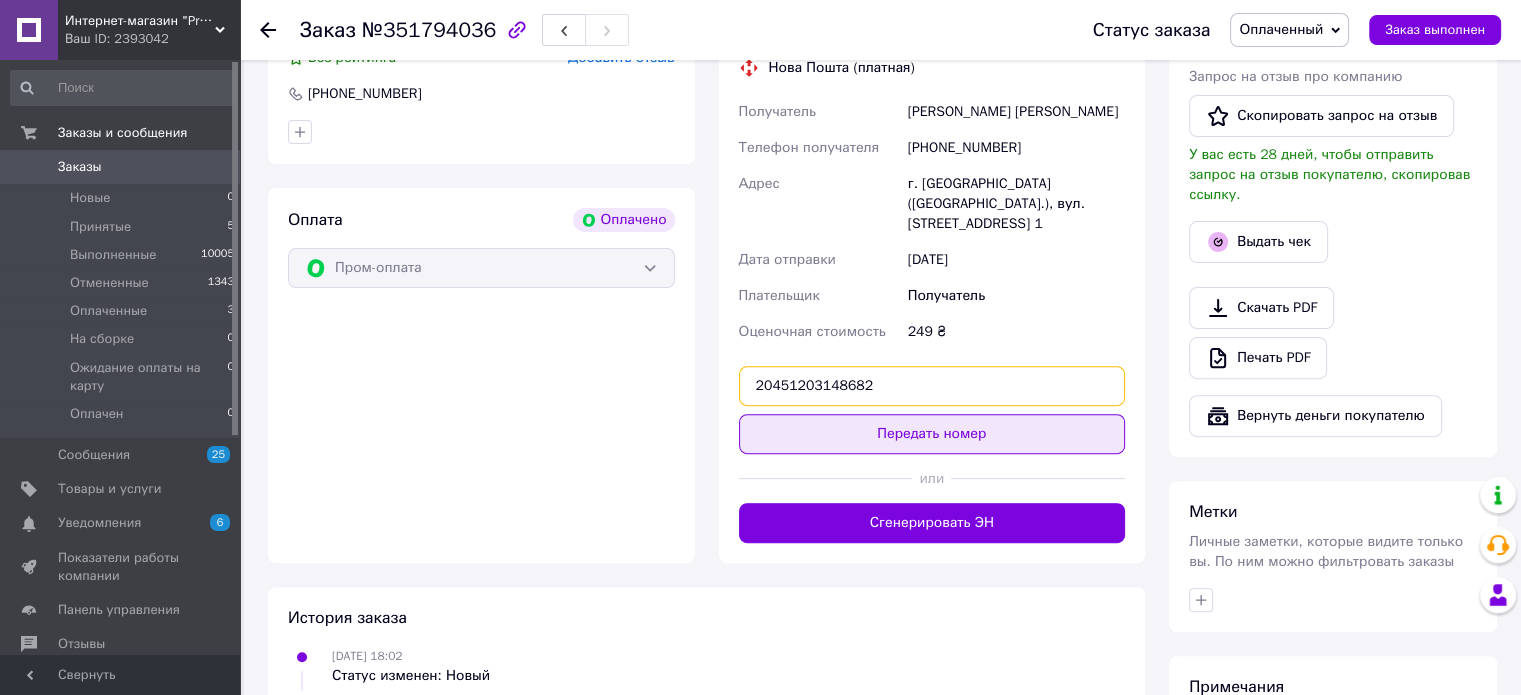type on "20451203148682" 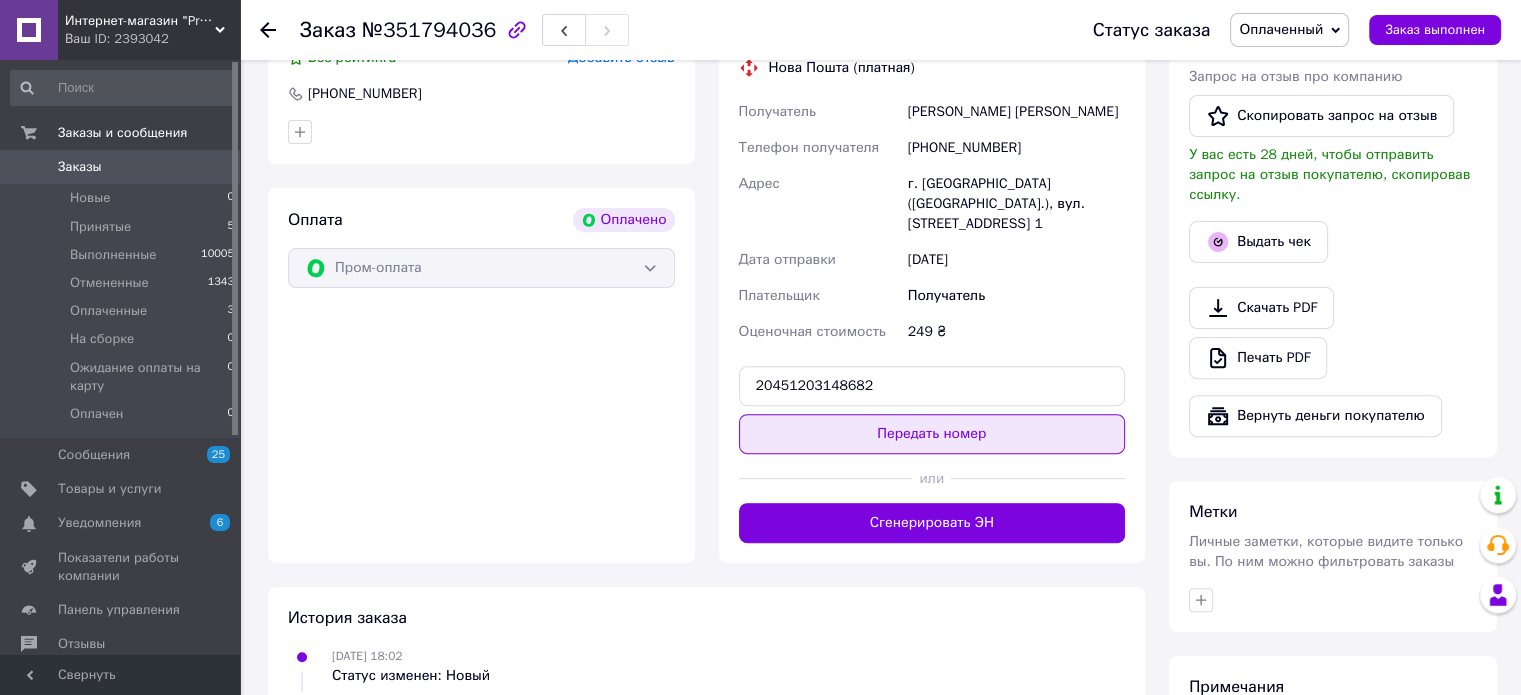 click on "Передать номер" at bounding box center [932, 434] 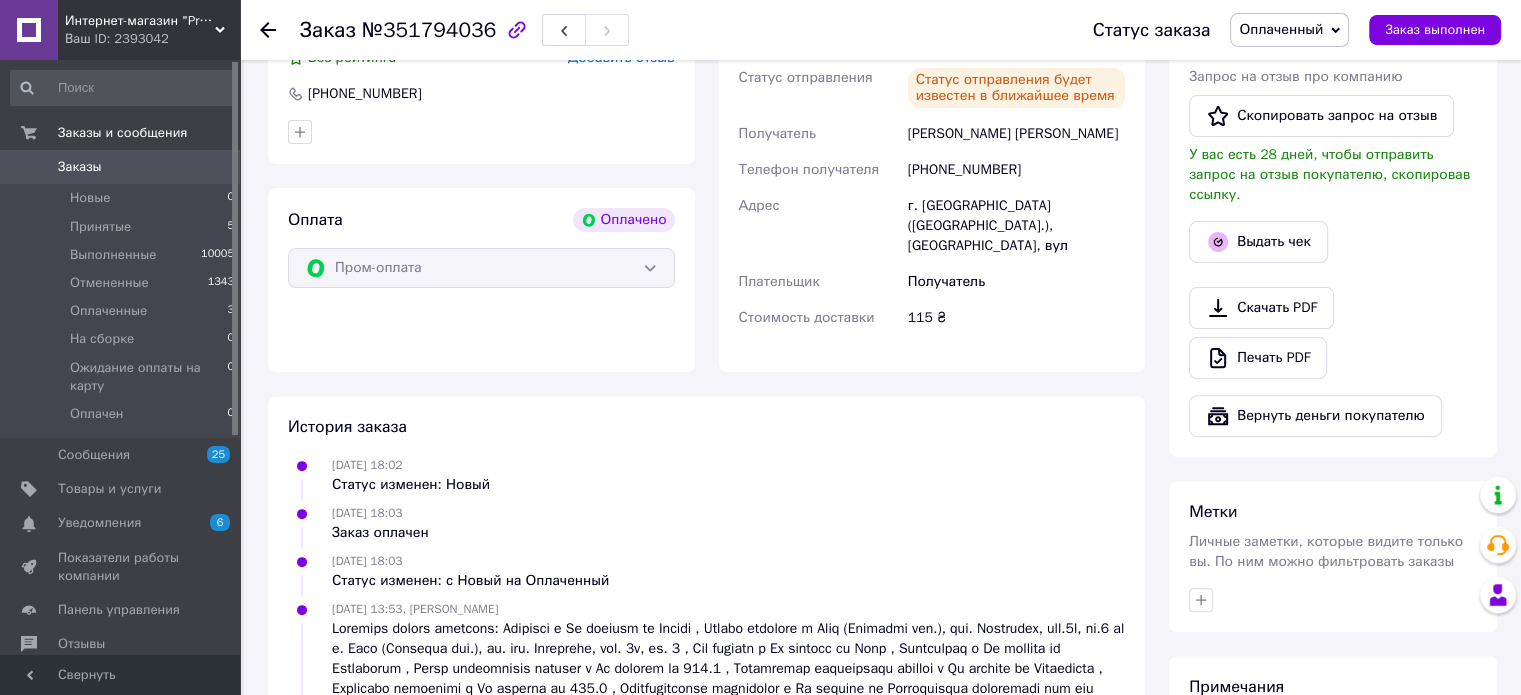 scroll, scrollTop: 100, scrollLeft: 0, axis: vertical 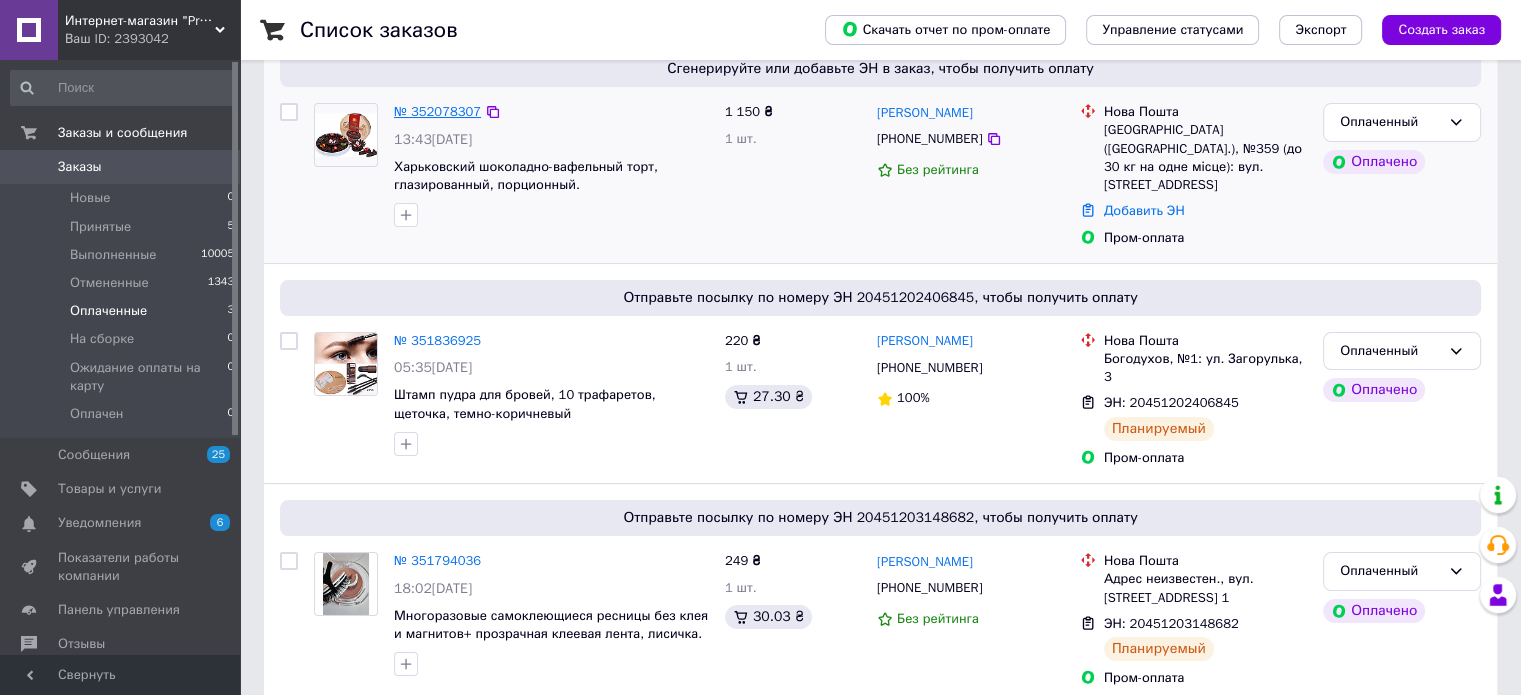 click on "№ 352078307" at bounding box center (437, 111) 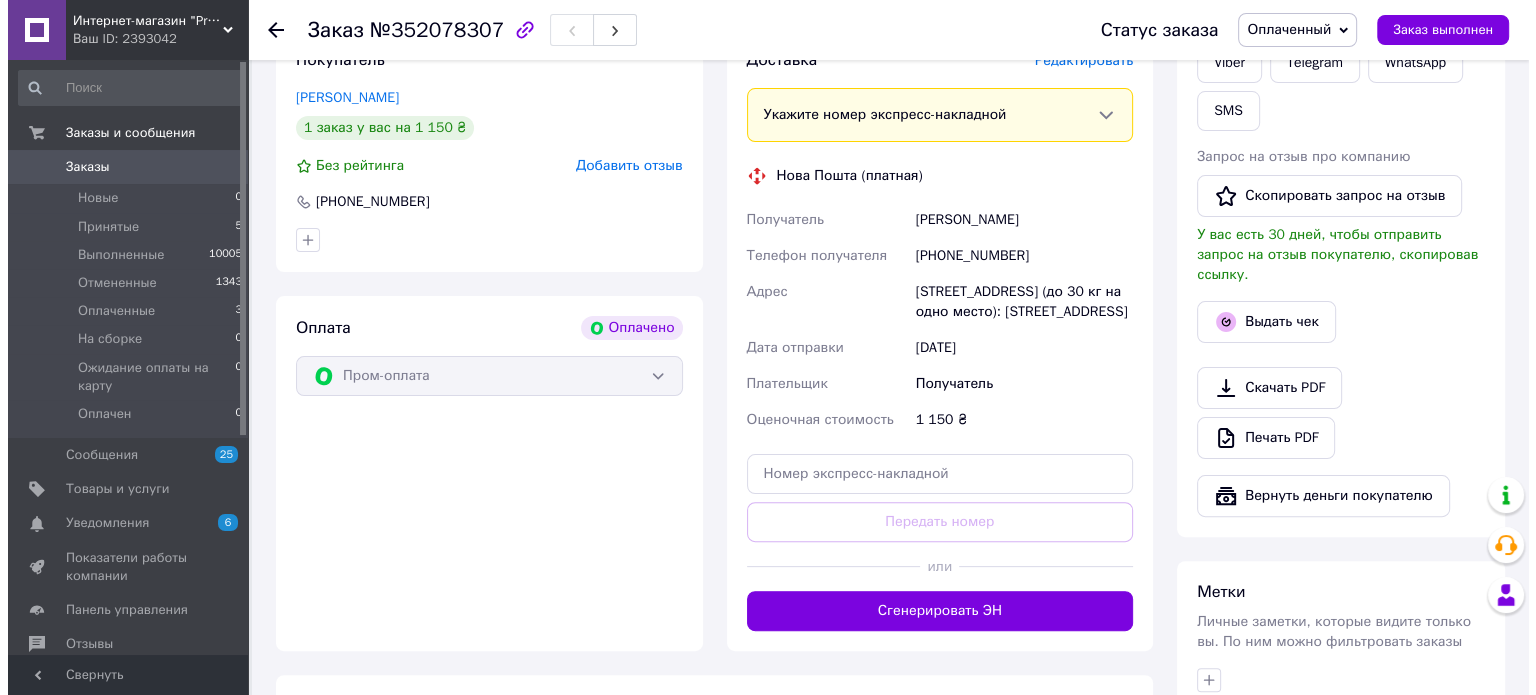 scroll, scrollTop: 352, scrollLeft: 0, axis: vertical 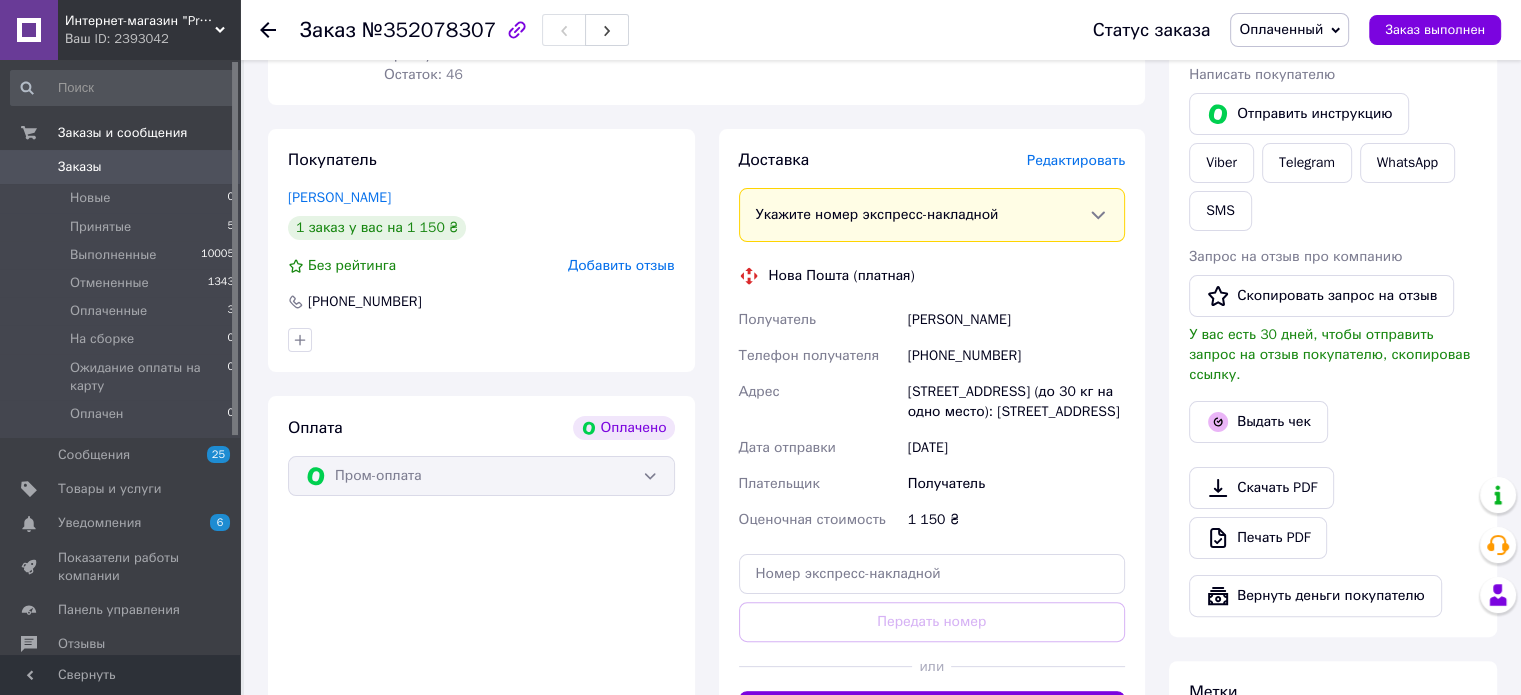 click on "Редактировать" at bounding box center [1076, 160] 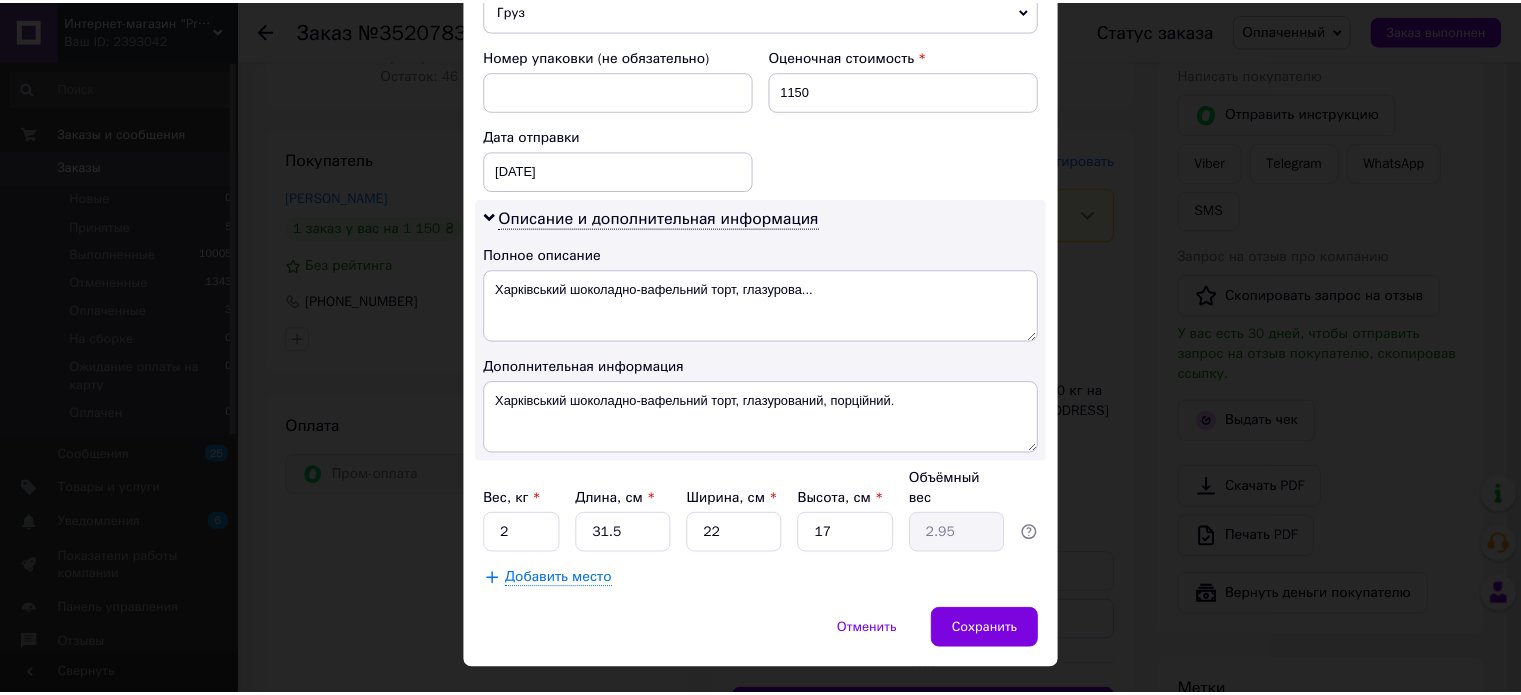 scroll, scrollTop: 850, scrollLeft: 0, axis: vertical 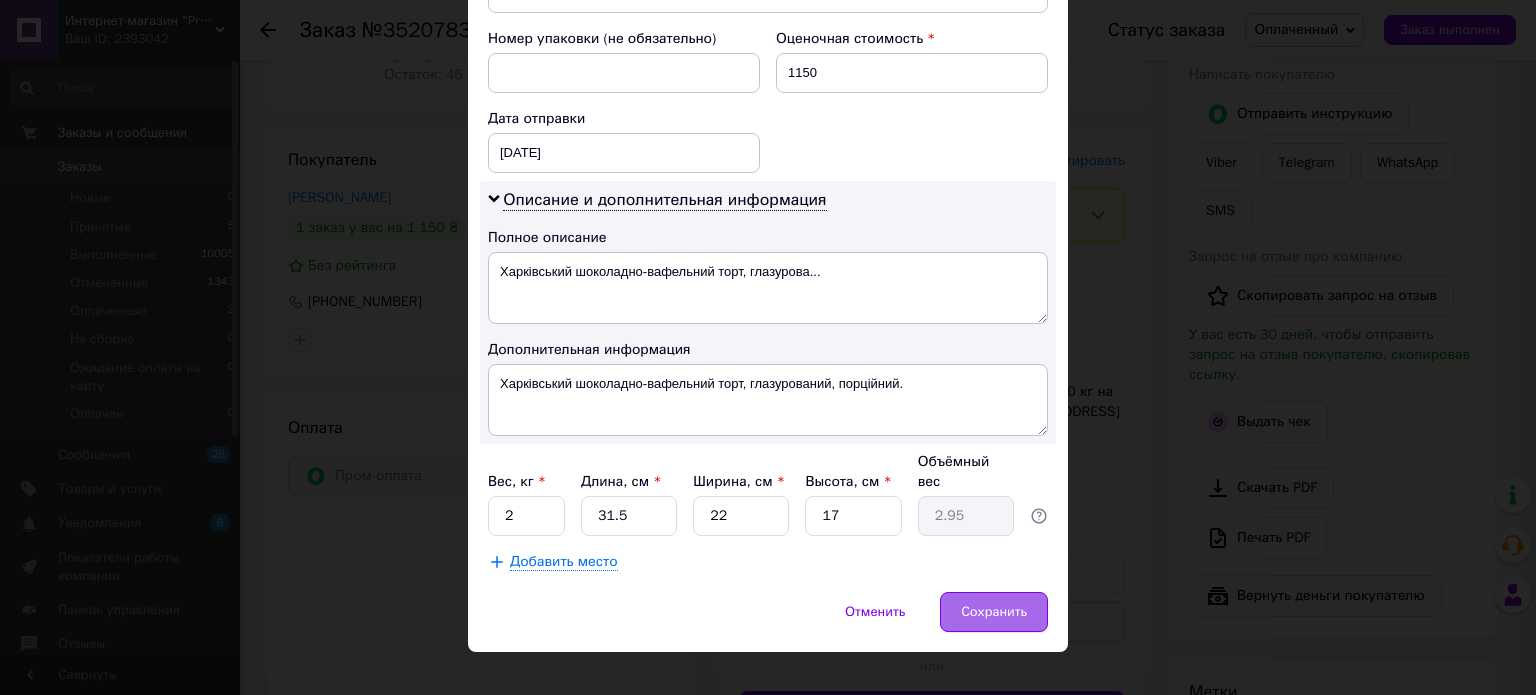 click on "Сохранить" at bounding box center (994, 612) 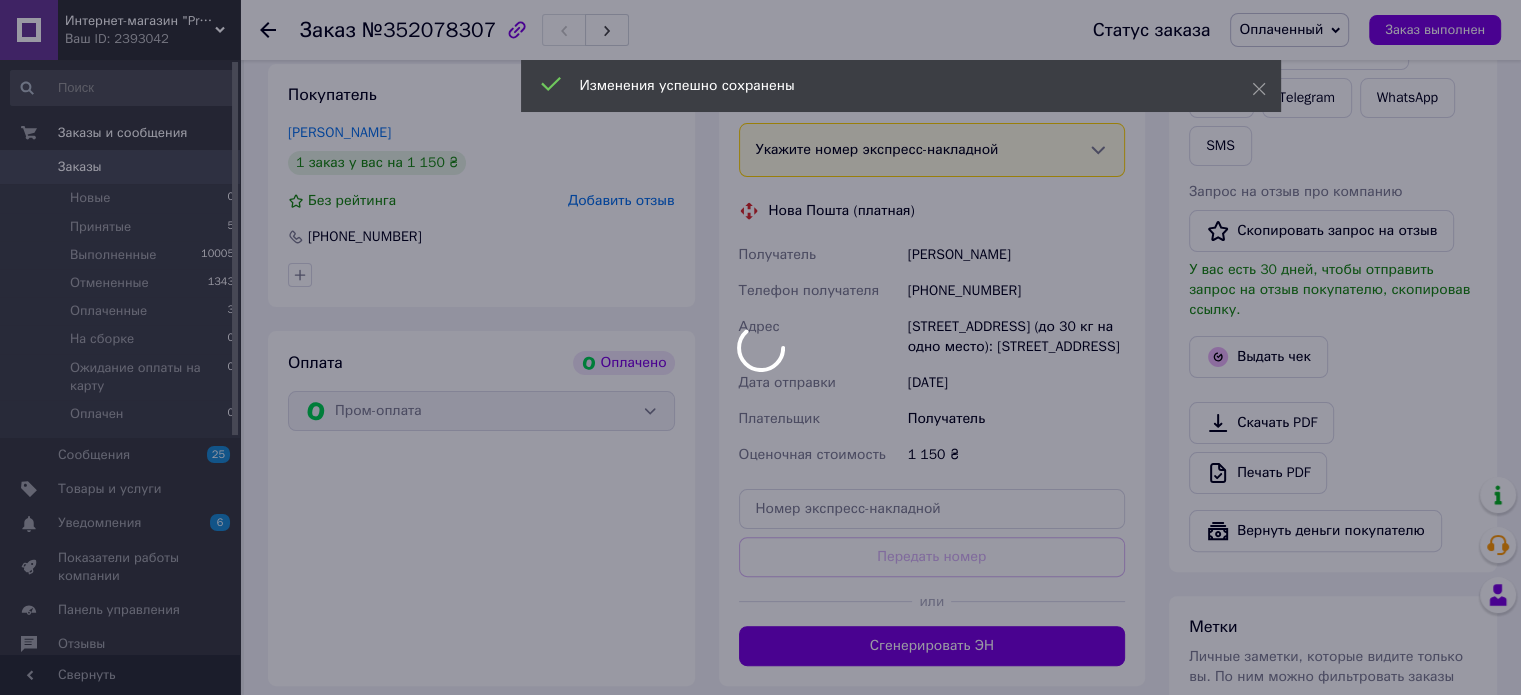 scroll, scrollTop: 452, scrollLeft: 0, axis: vertical 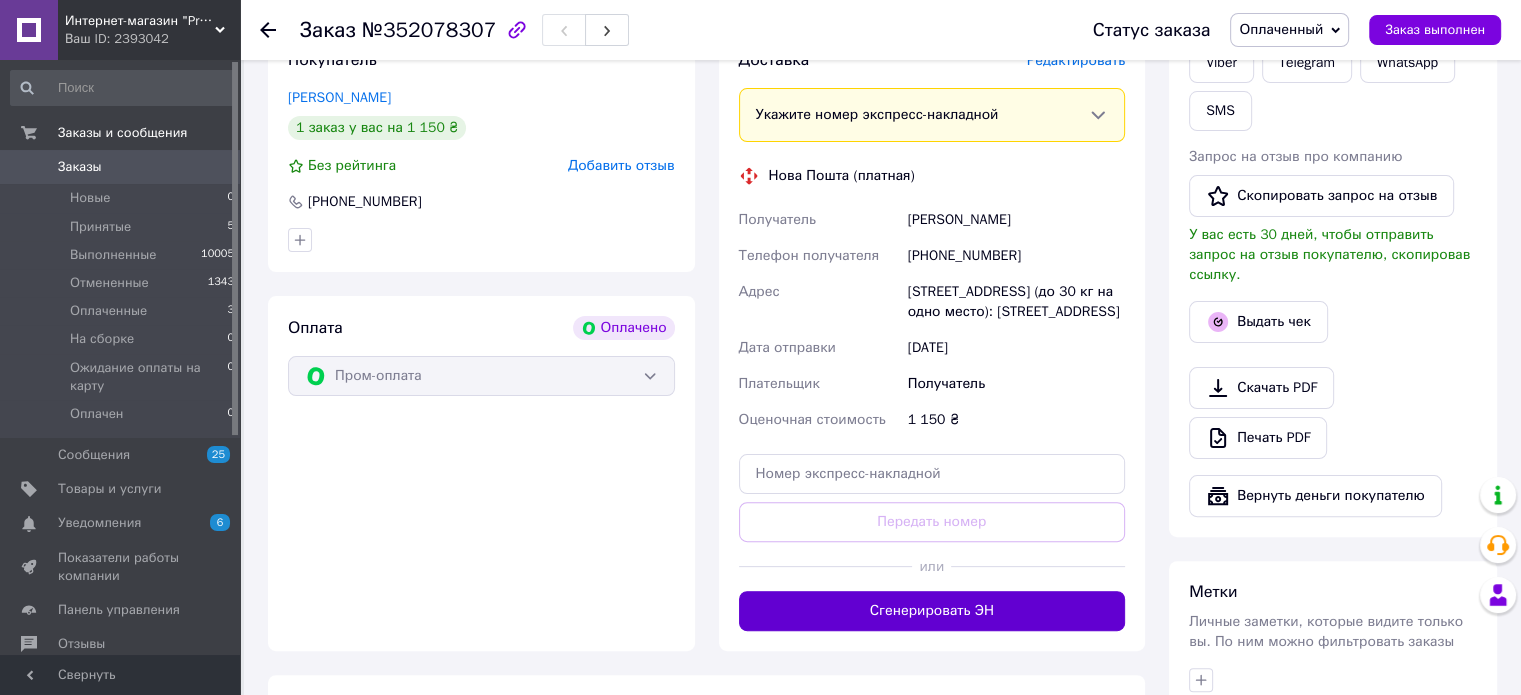 click on "Сгенерировать ЭН" at bounding box center [932, 611] 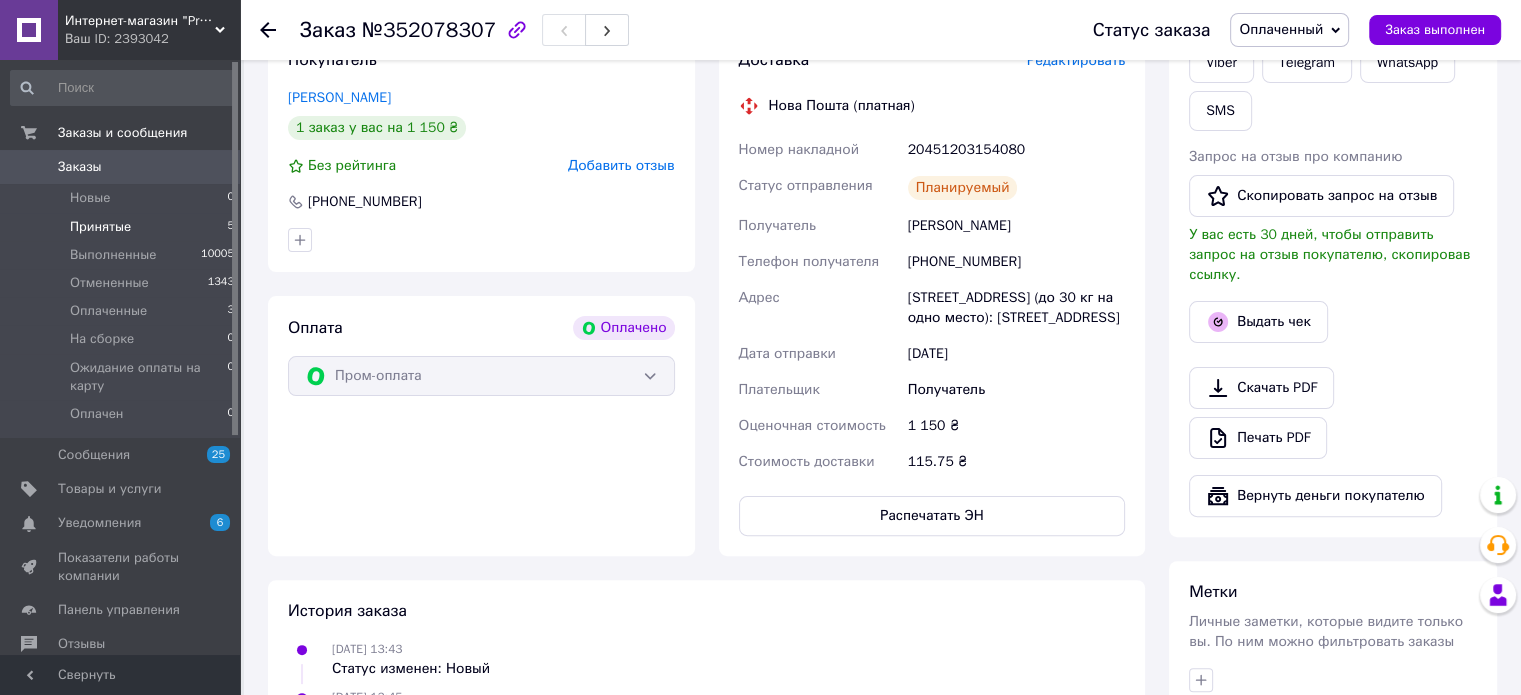 click on "Принятые" at bounding box center [100, 227] 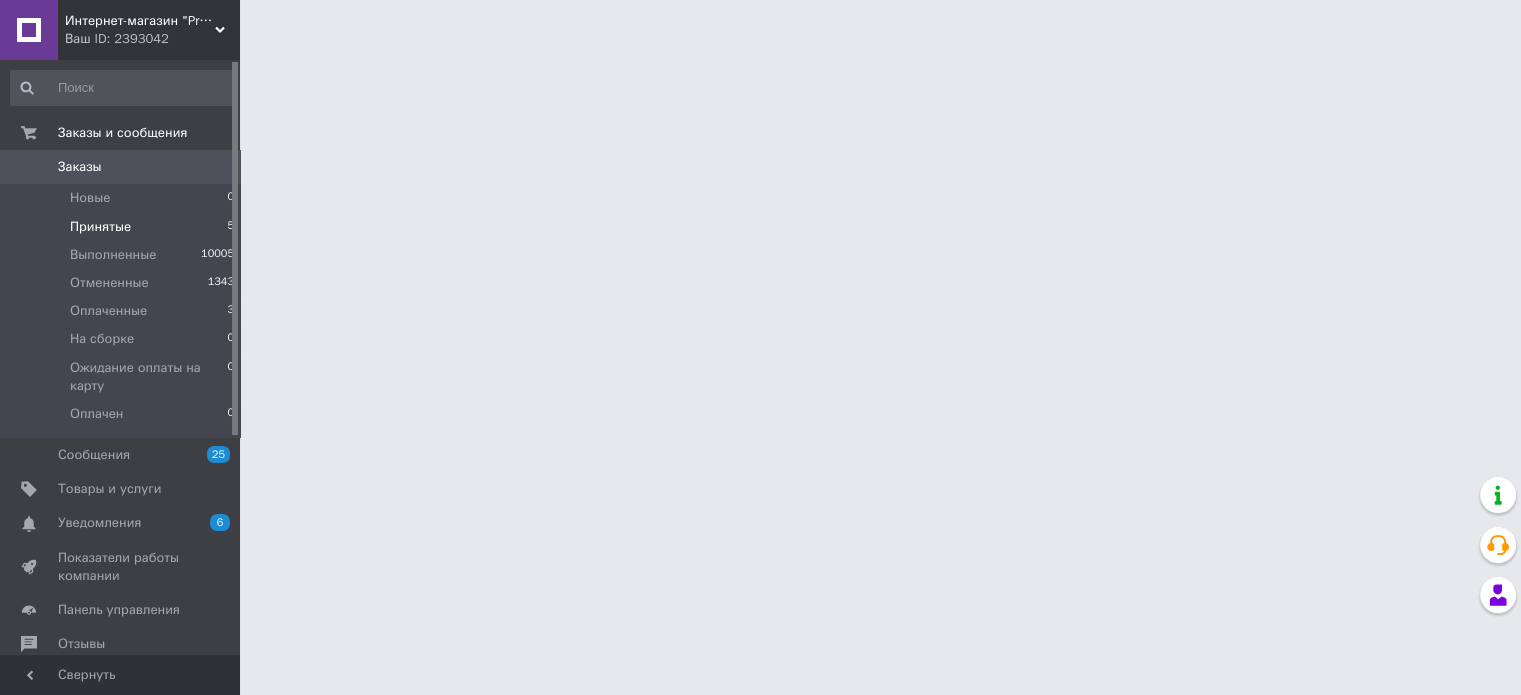 scroll, scrollTop: 0, scrollLeft: 0, axis: both 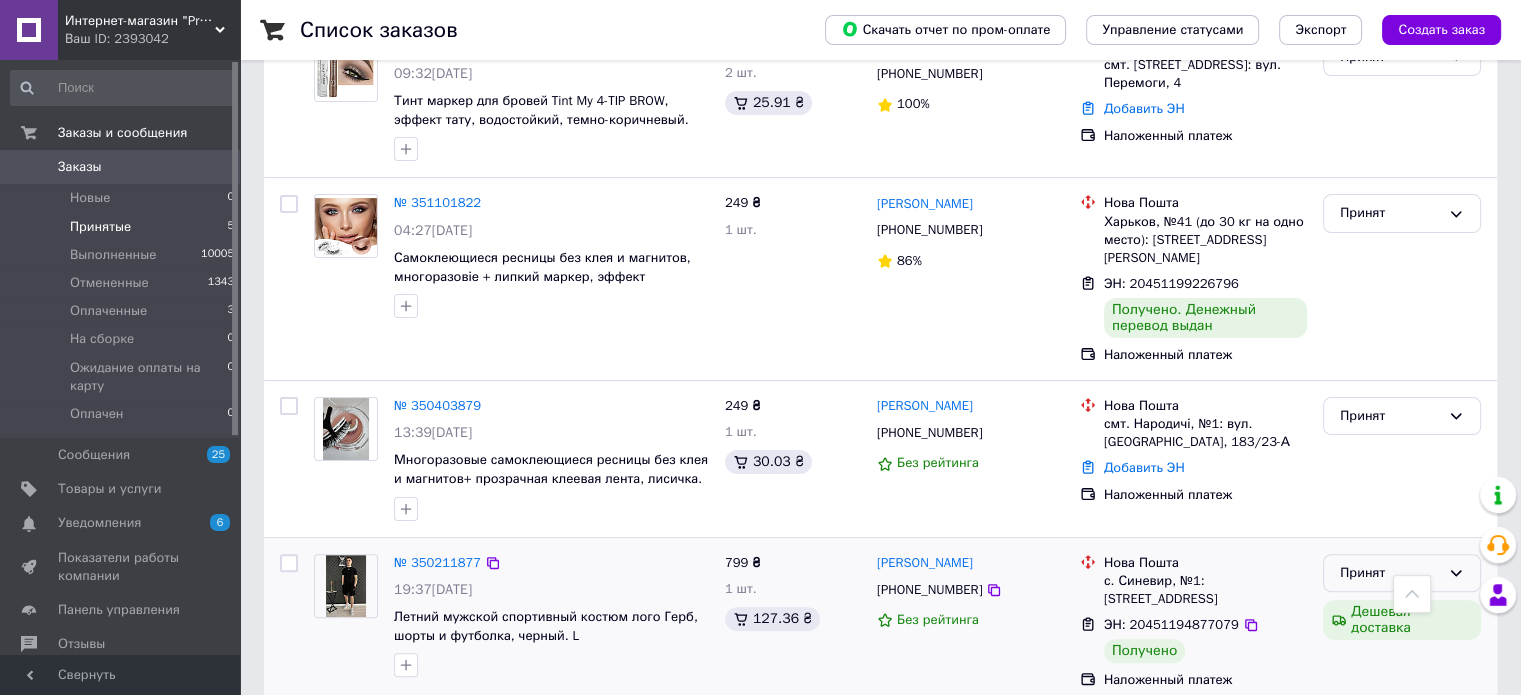 click on "Принят" at bounding box center [1402, 573] 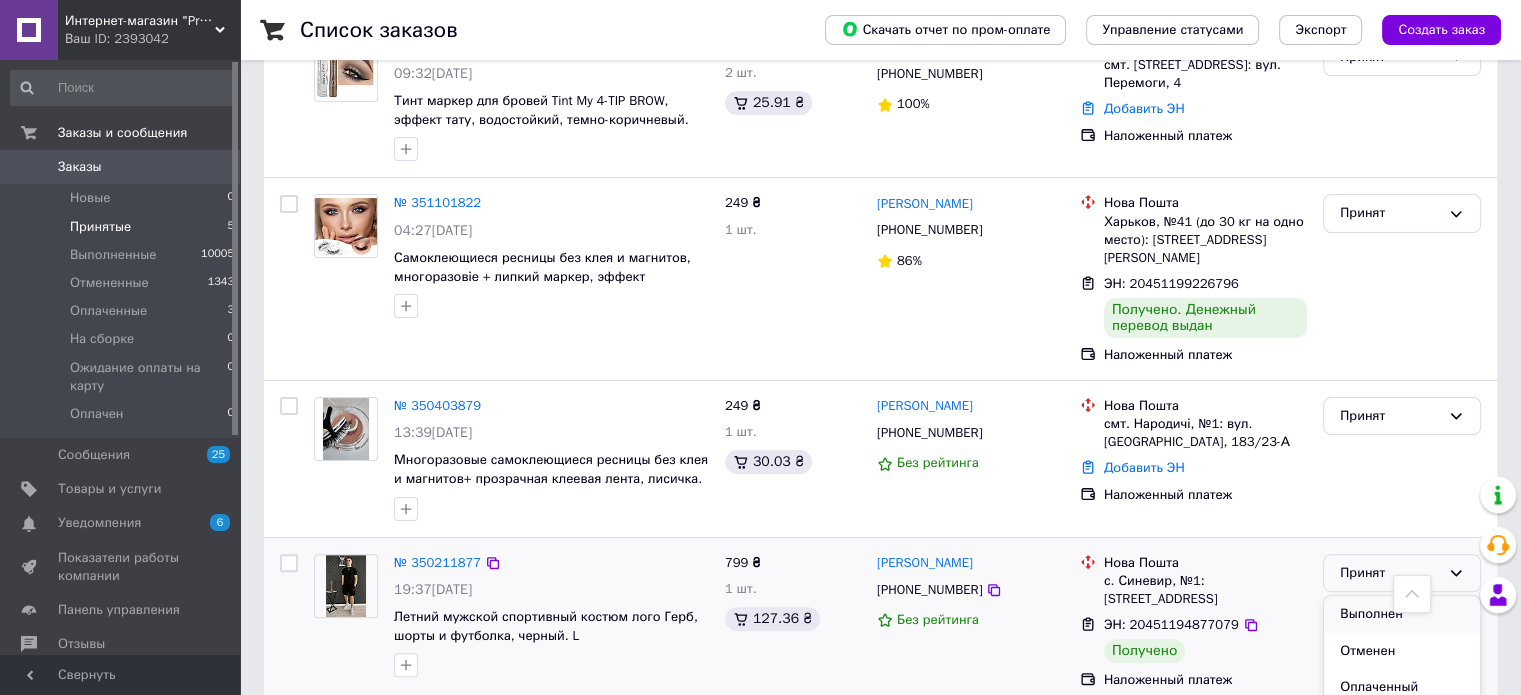 click on "Выполнен" at bounding box center [1402, 614] 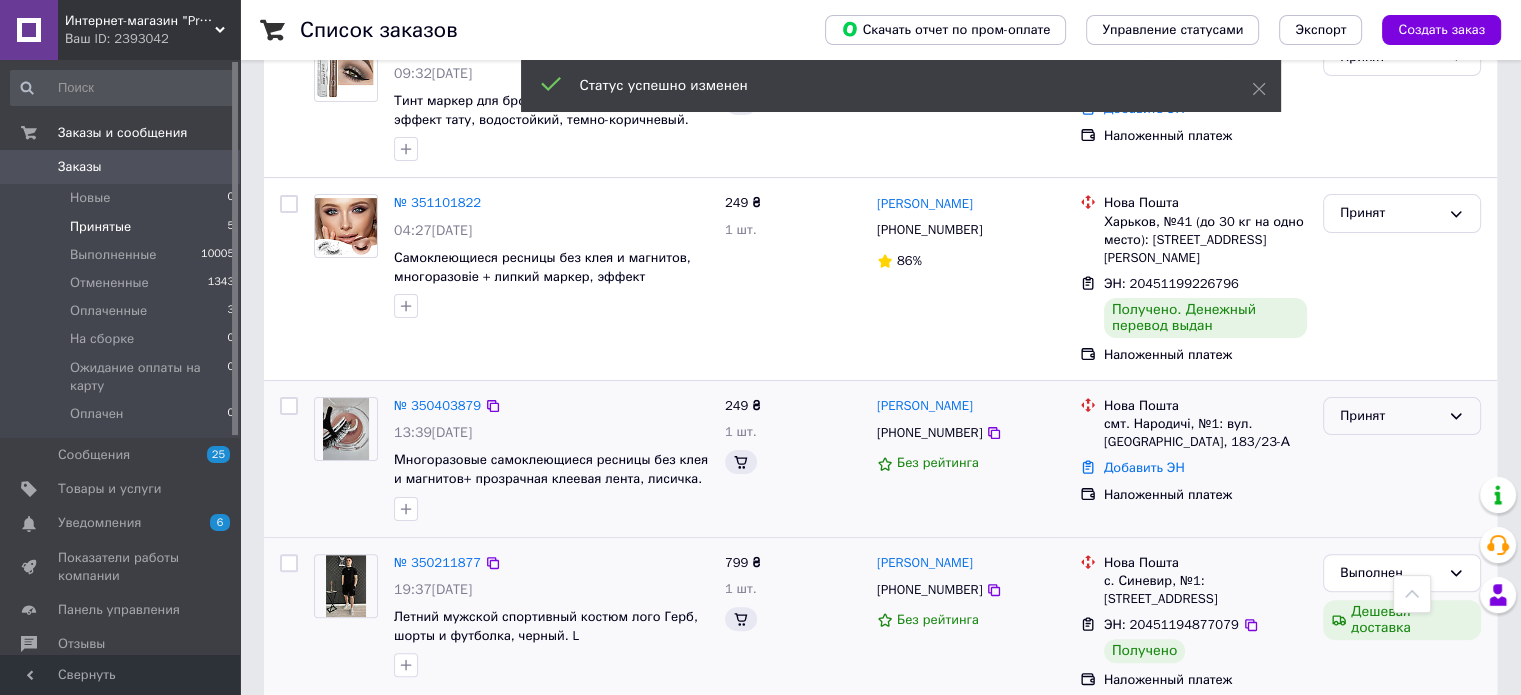 click 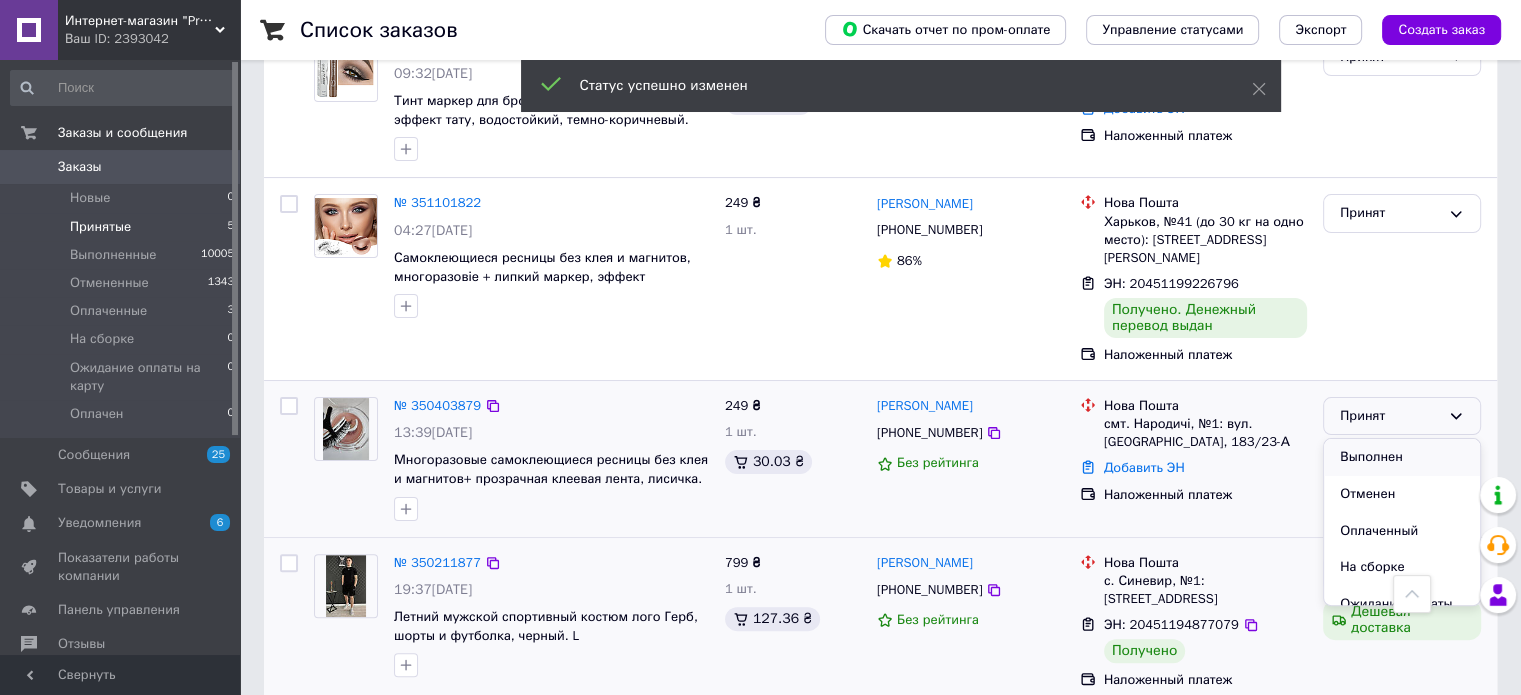 click on "Выполнен" at bounding box center (1402, 457) 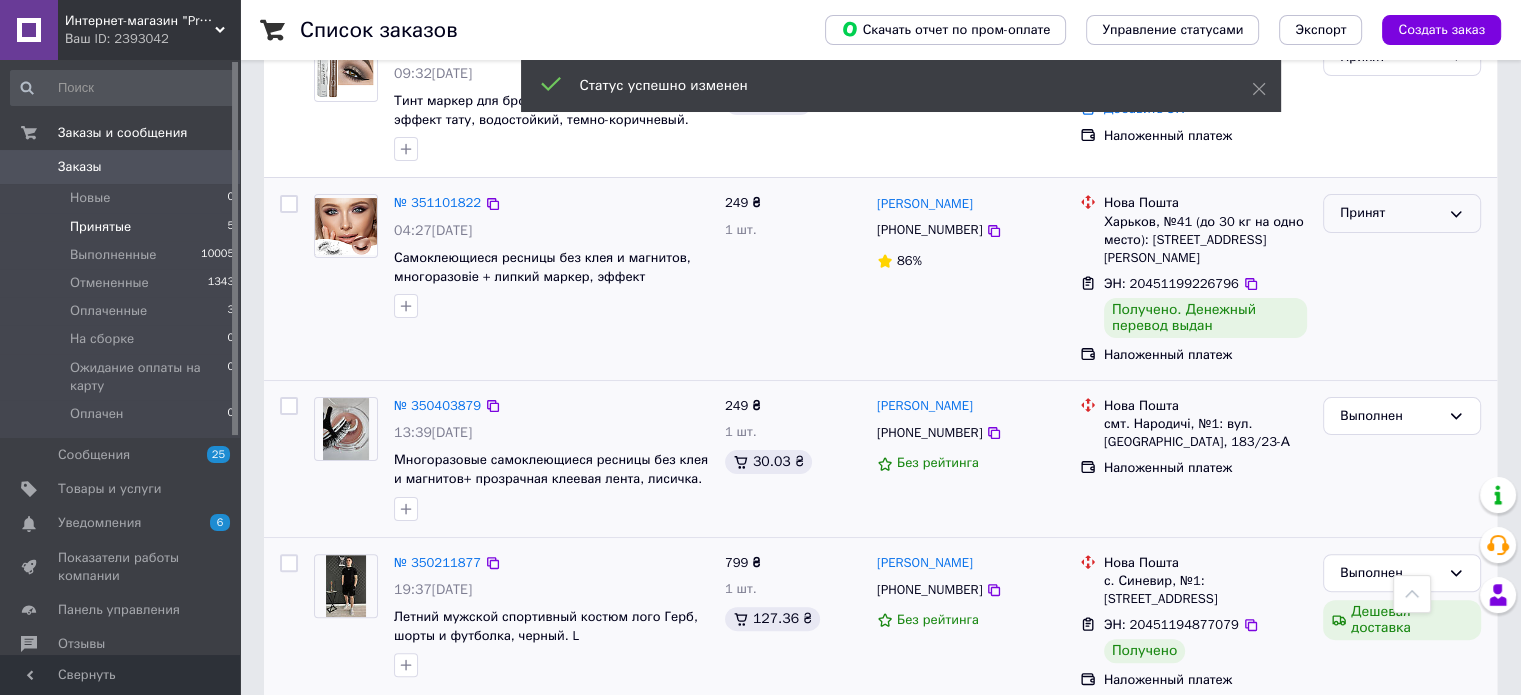 click 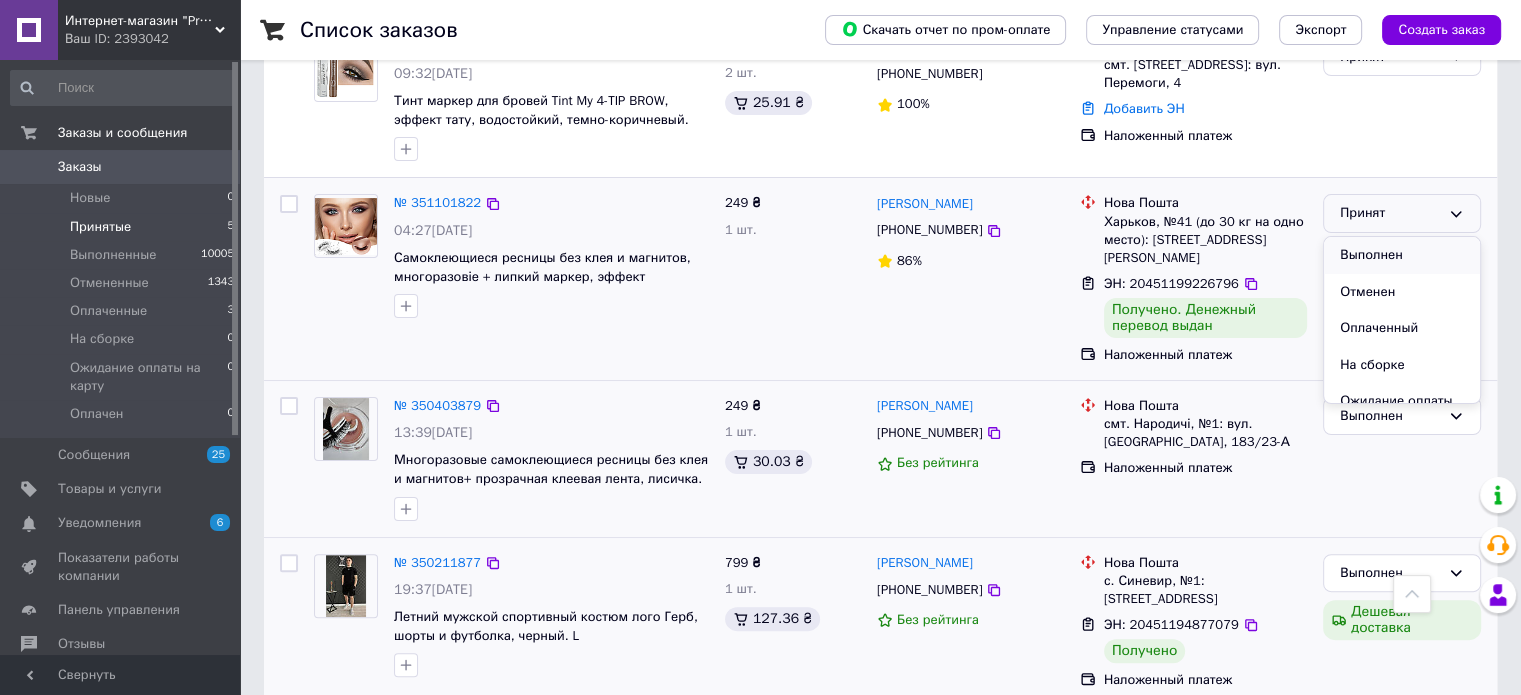 click on "Выполнен" at bounding box center (1402, 255) 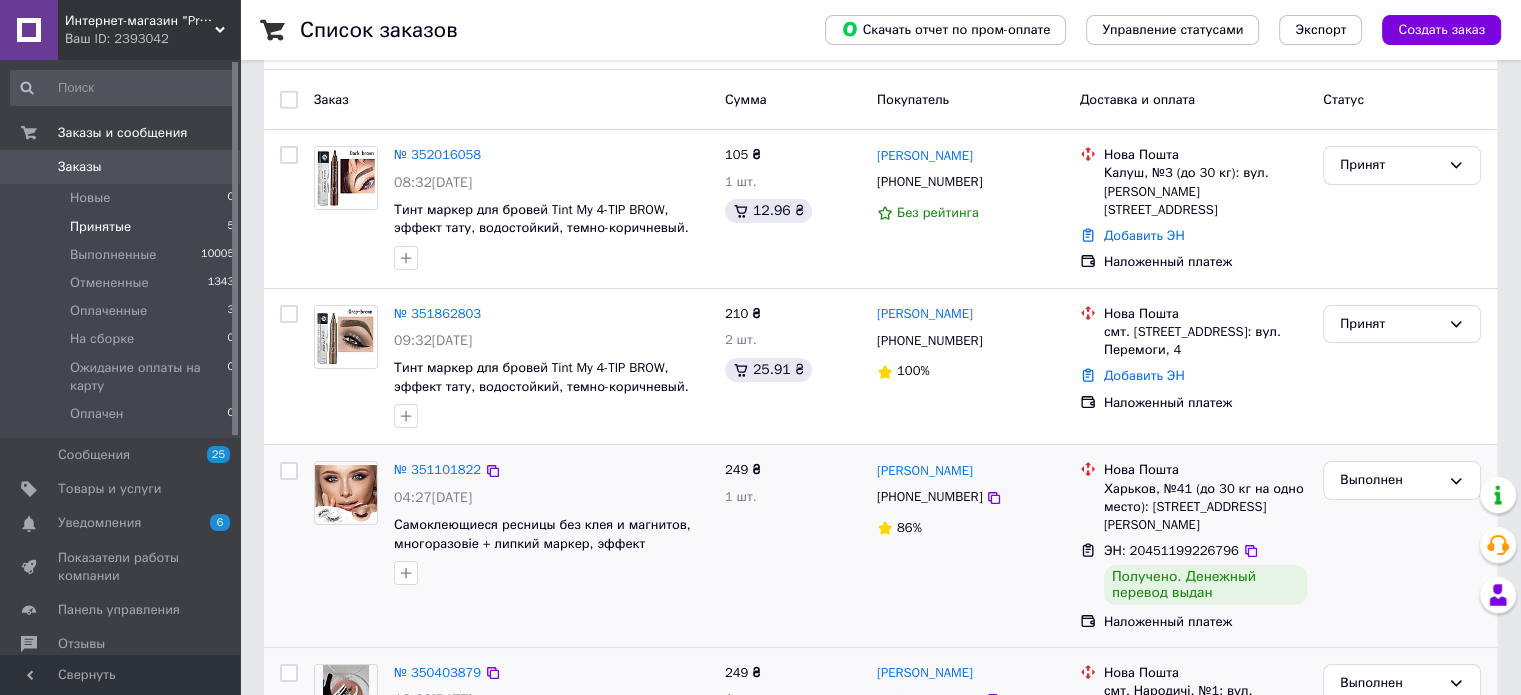 scroll, scrollTop: 124, scrollLeft: 0, axis: vertical 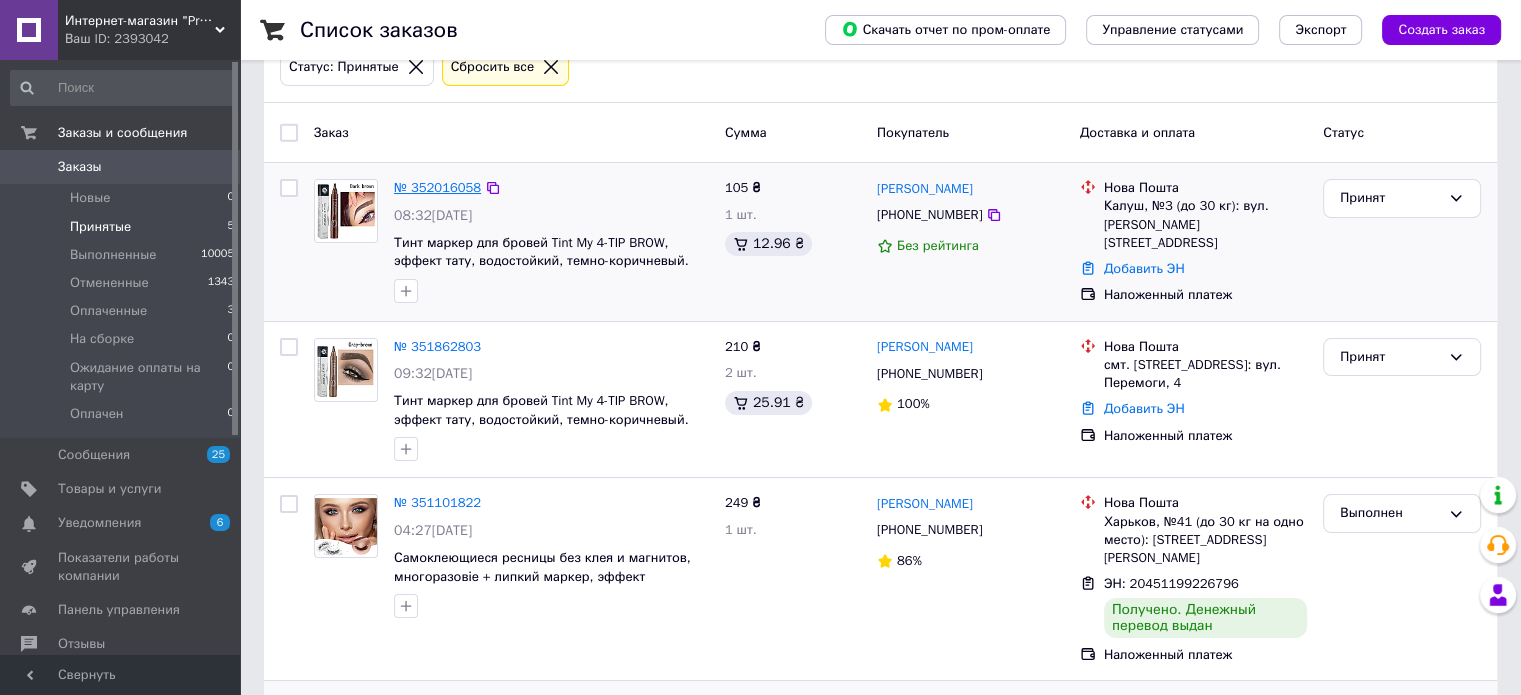 click on "№ 352016058" at bounding box center [437, 187] 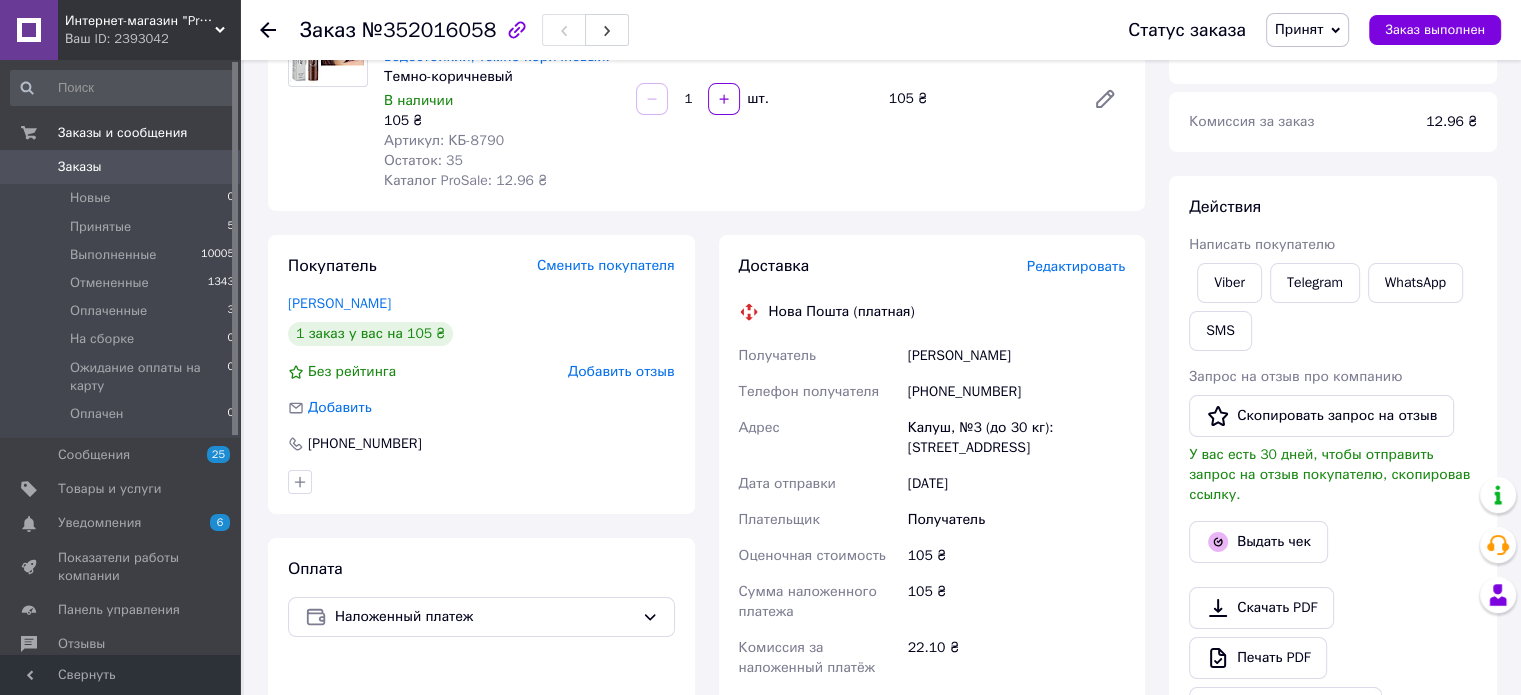 scroll, scrollTop: 124, scrollLeft: 0, axis: vertical 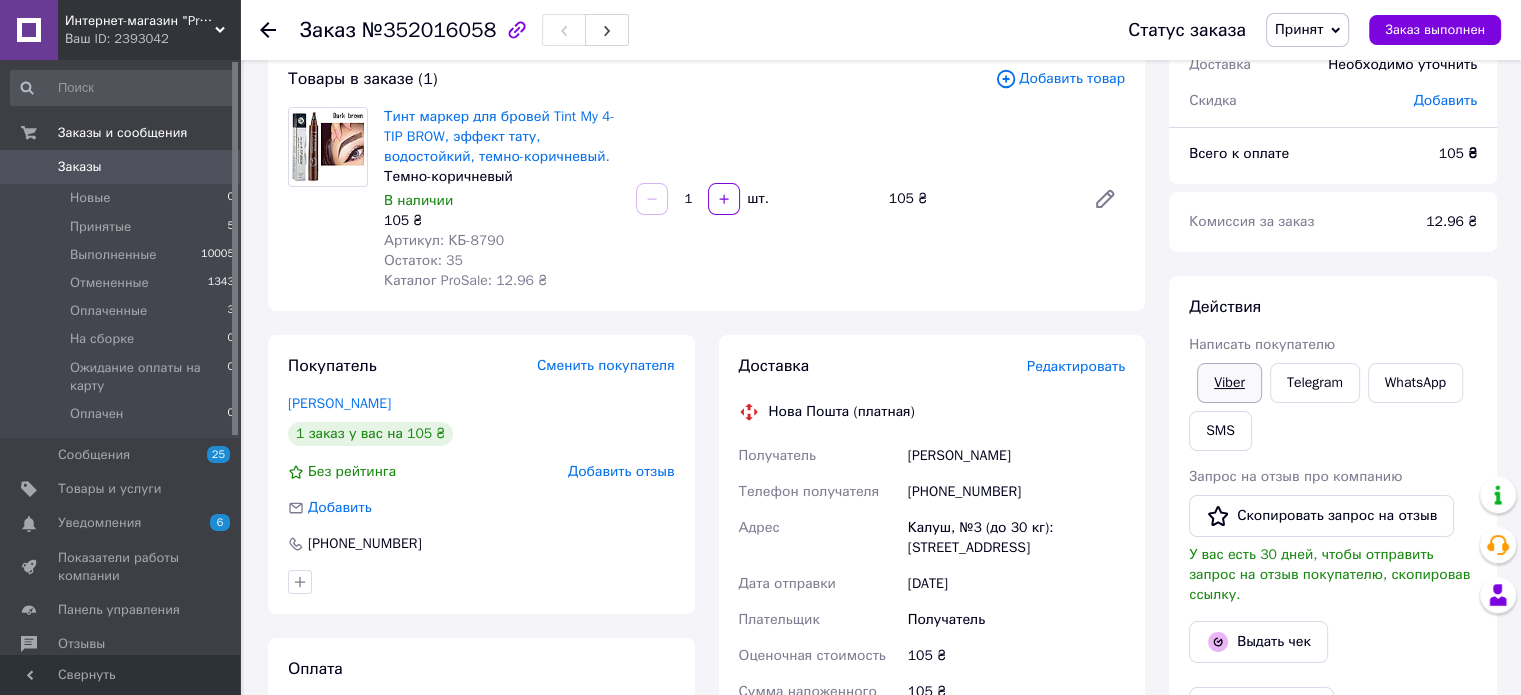 click on "Viber" at bounding box center [1229, 383] 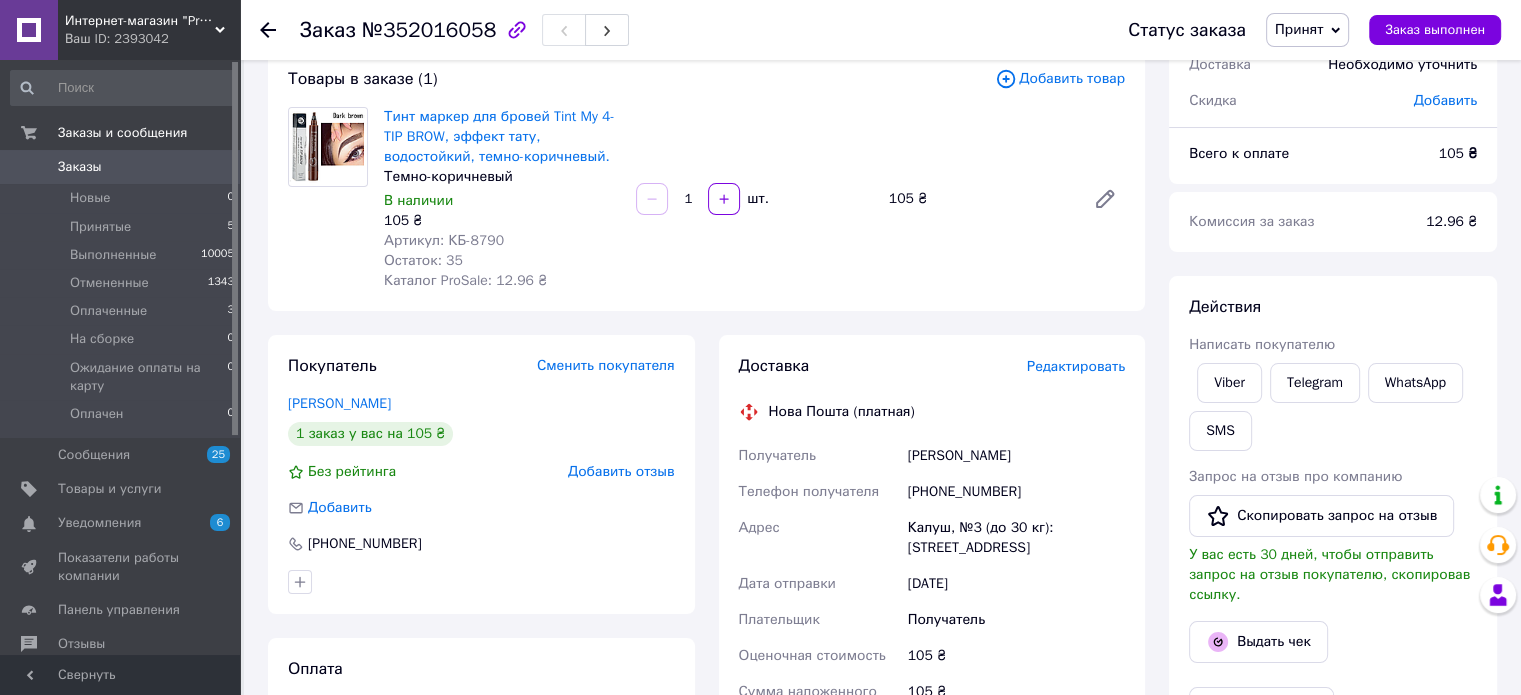 scroll, scrollTop: 0, scrollLeft: 0, axis: both 